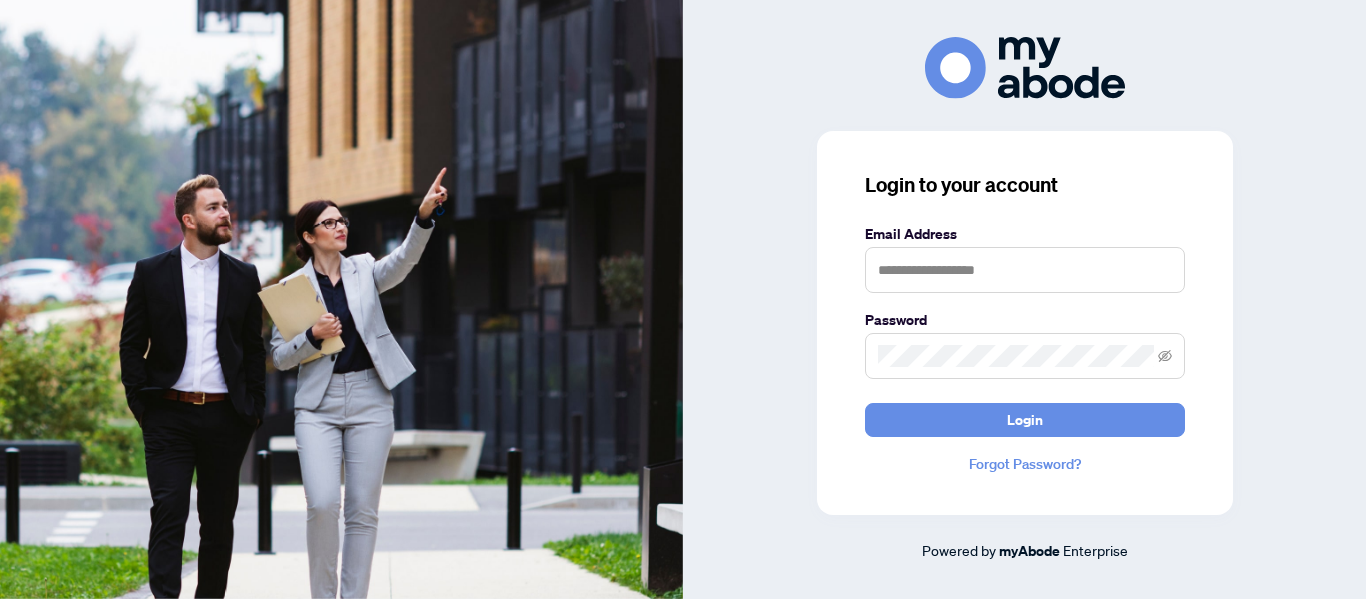 scroll, scrollTop: 0, scrollLeft: 0, axis: both 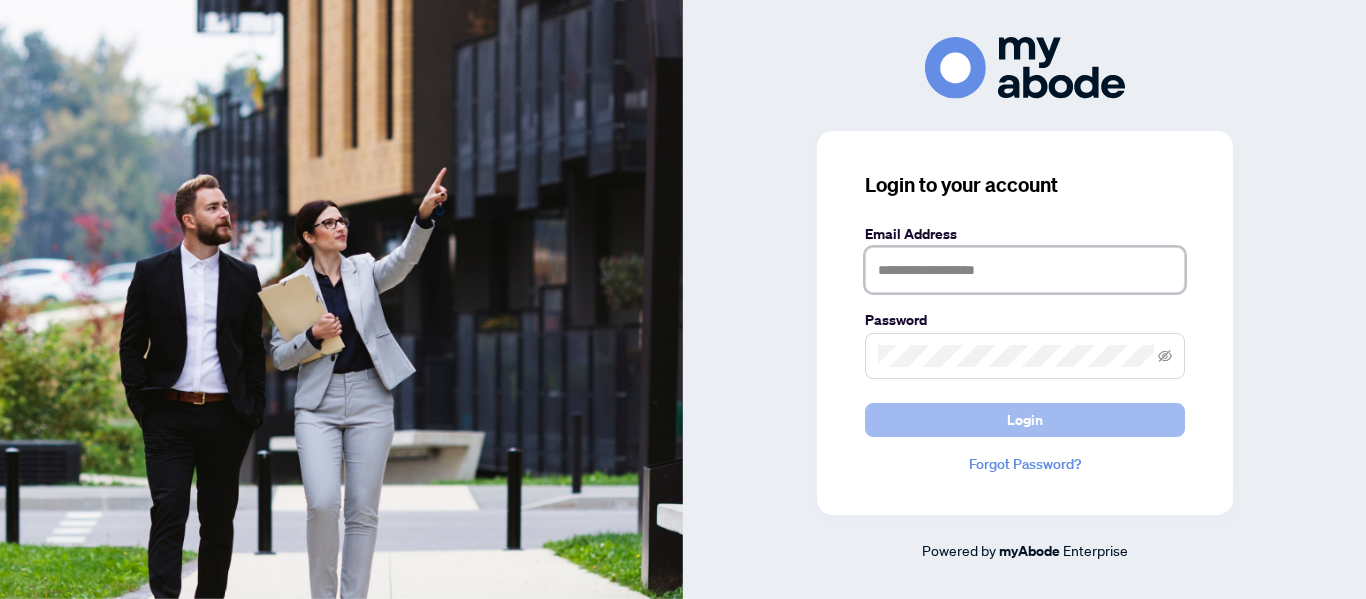 type on "**********" 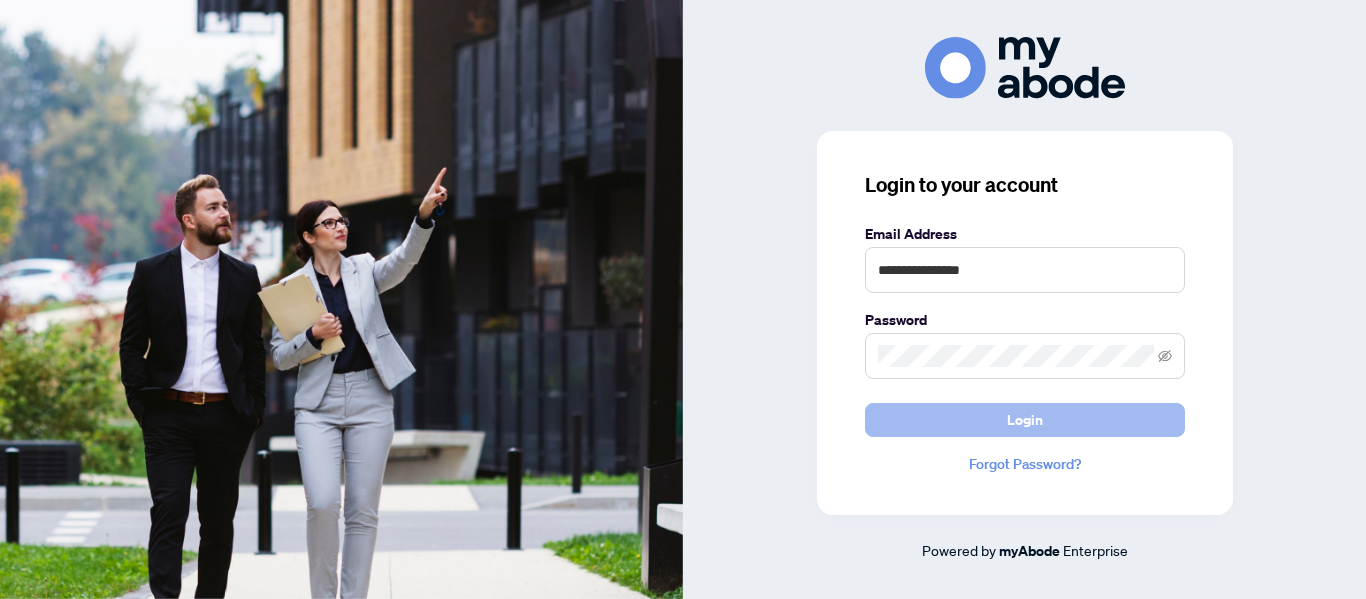 click on "Login" at bounding box center [1025, 420] 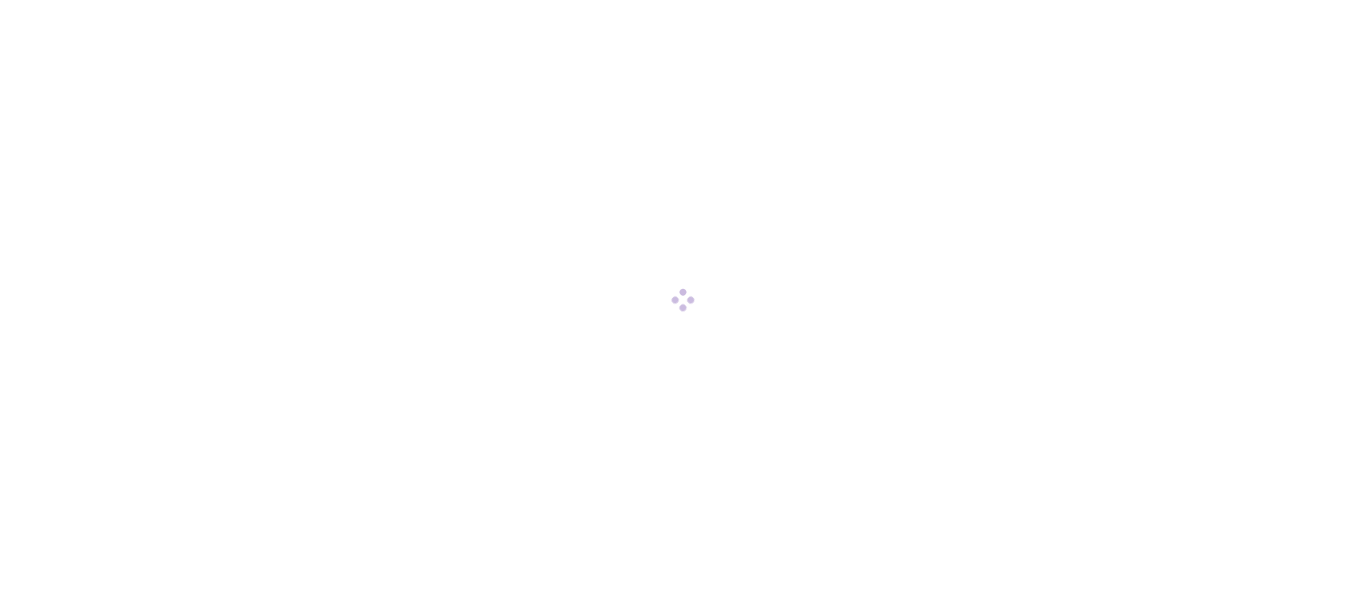 scroll, scrollTop: 0, scrollLeft: 0, axis: both 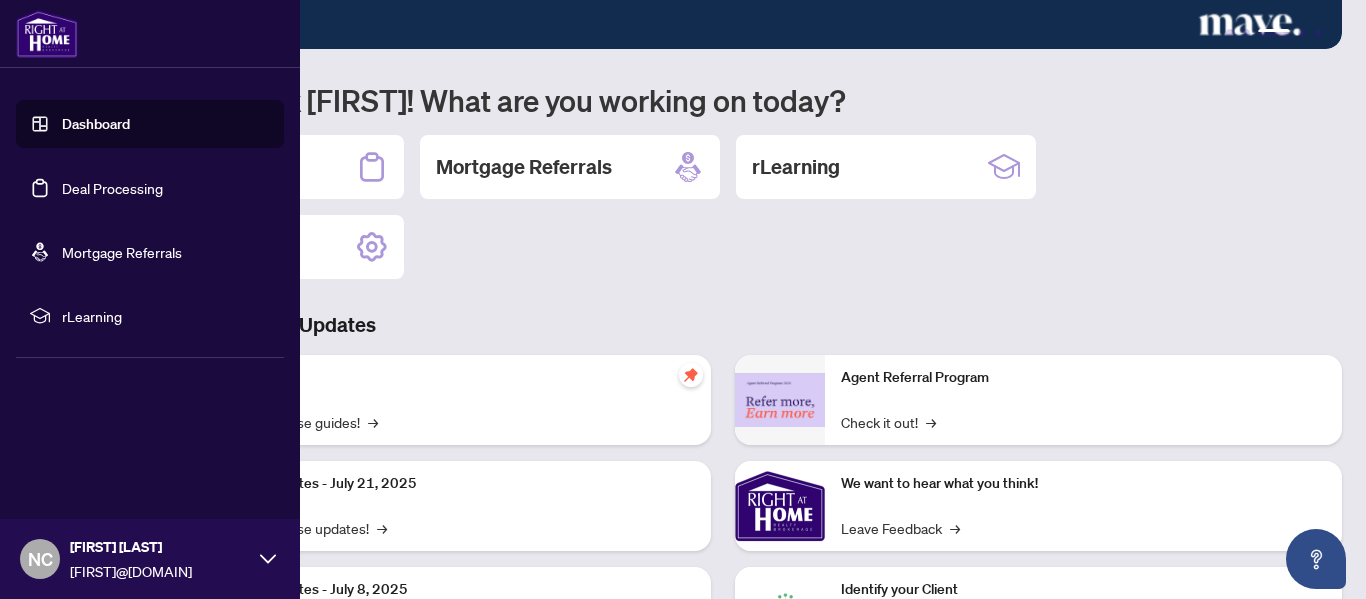click on "Deal Processing" at bounding box center [112, 188] 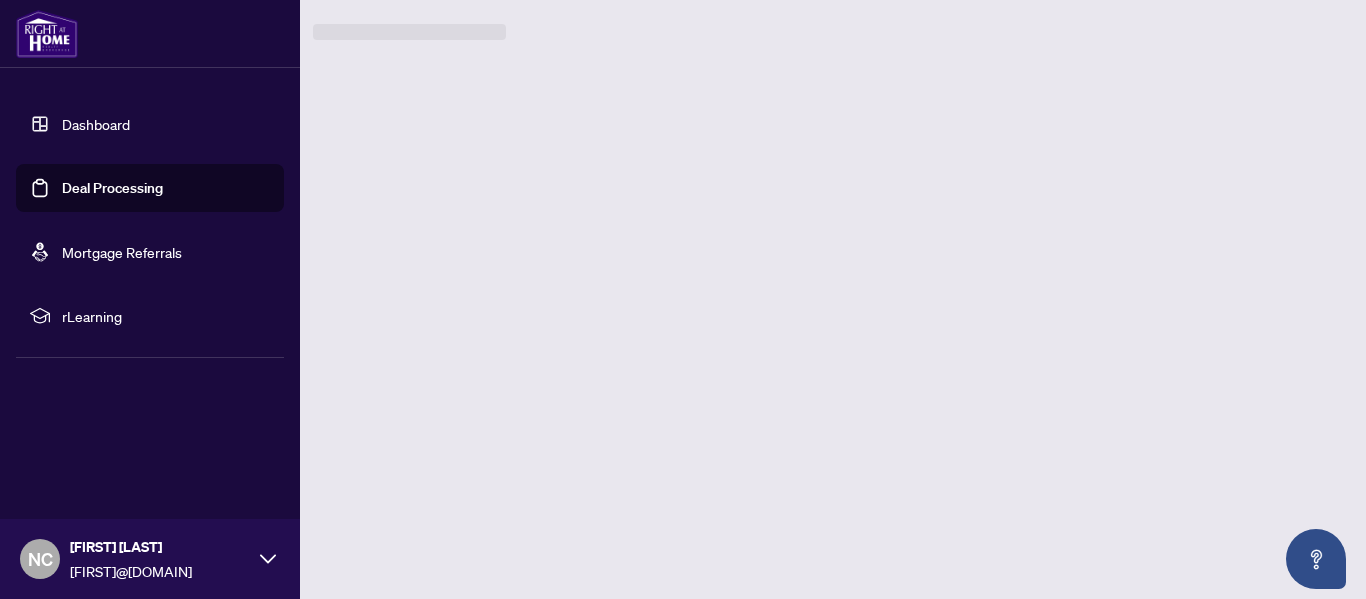 scroll, scrollTop: 0, scrollLeft: 0, axis: both 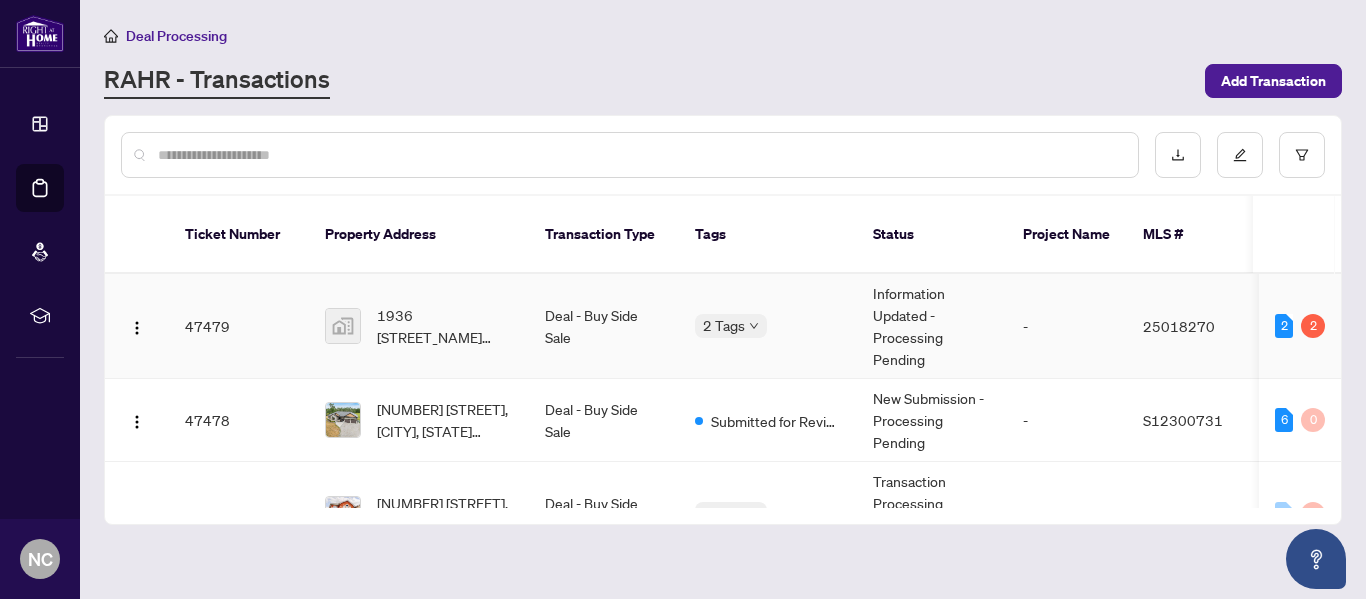 click on "Deal - Buy Side Sale" at bounding box center (604, 326) 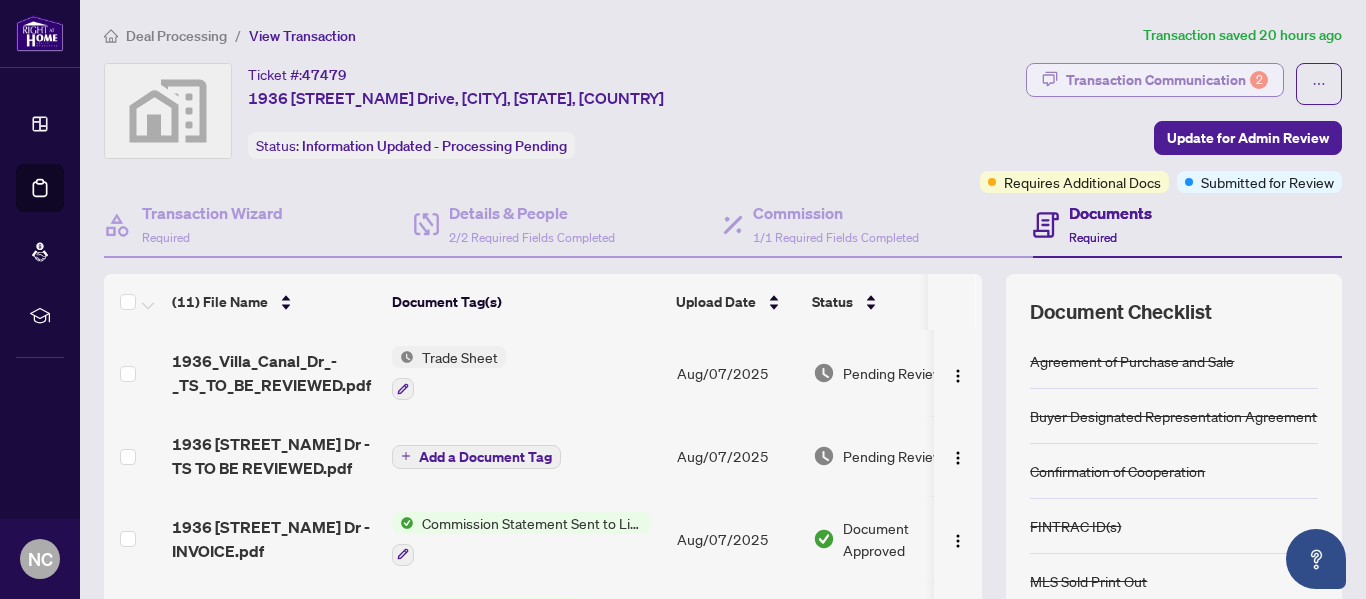 click on "Transaction Communication 2" at bounding box center (1167, 80) 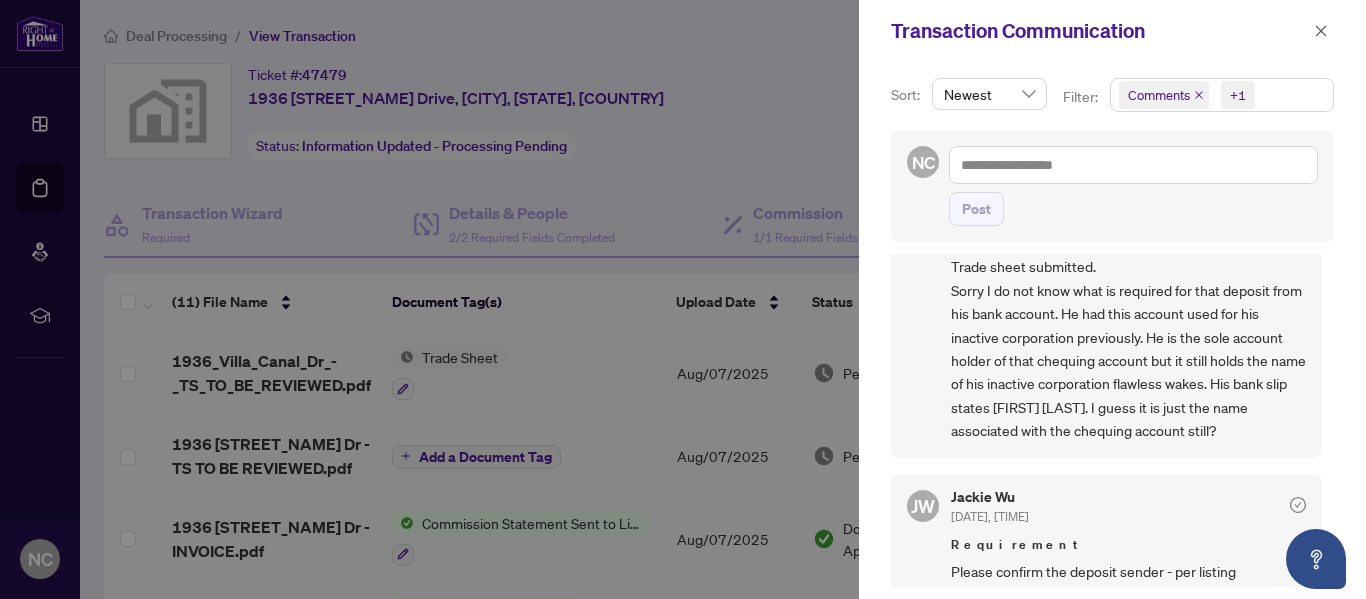 scroll, scrollTop: 0, scrollLeft: 0, axis: both 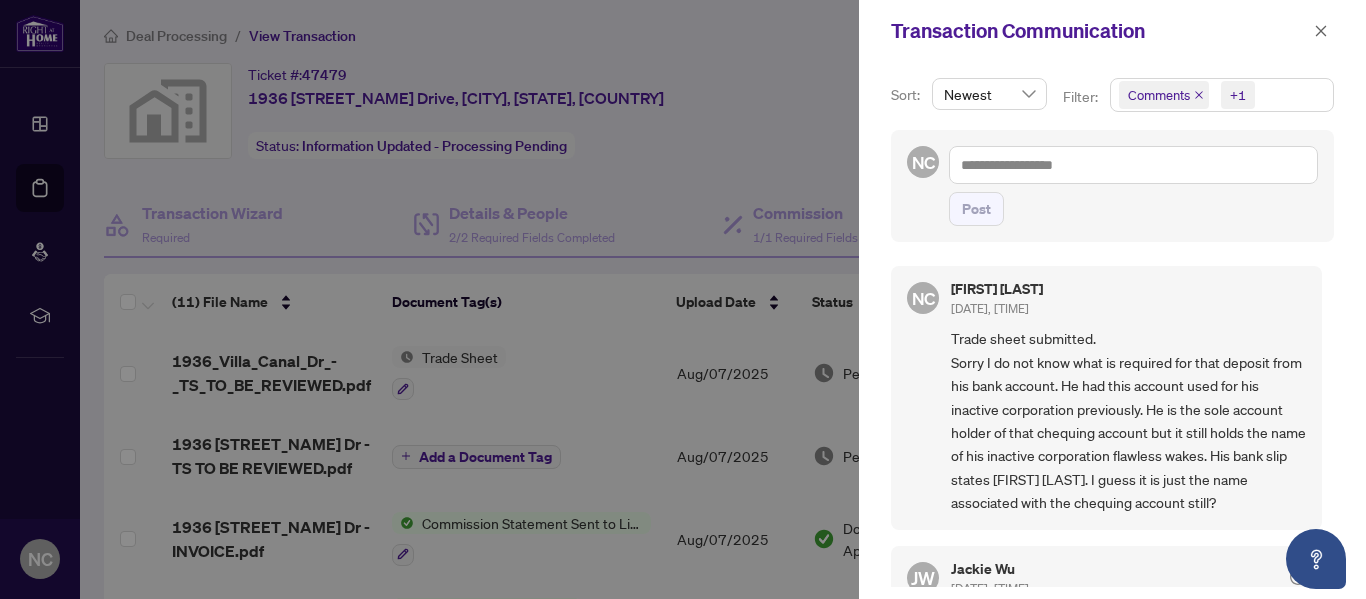 click at bounding box center (683, 299) 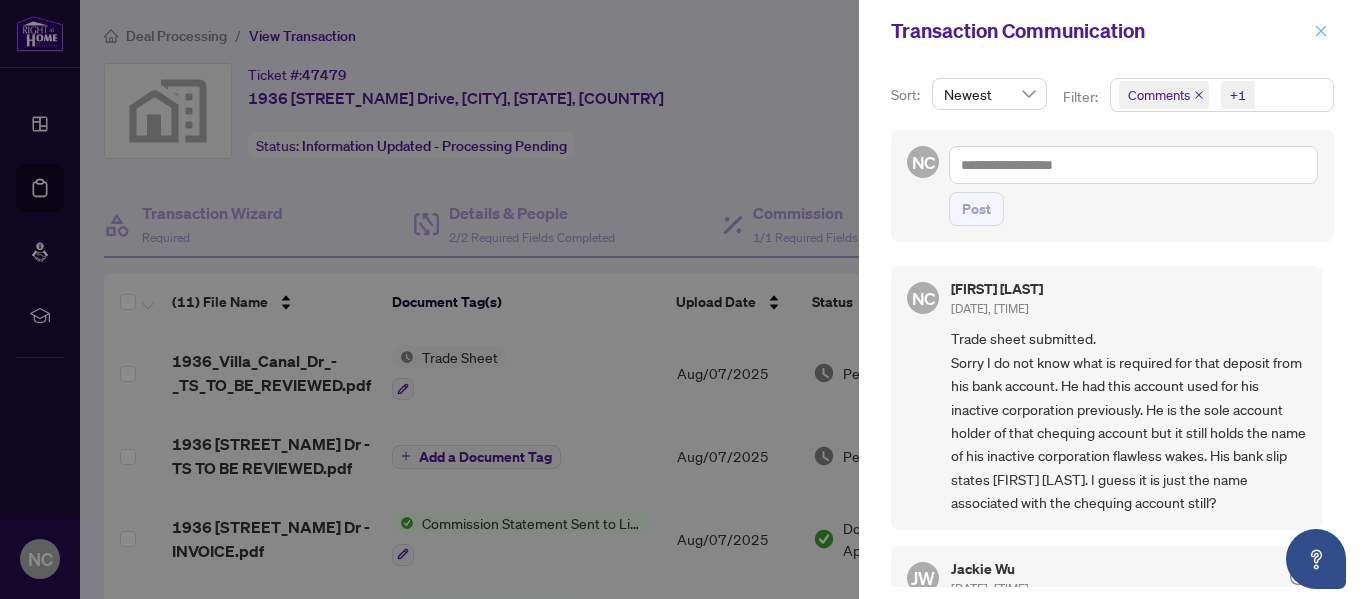 click 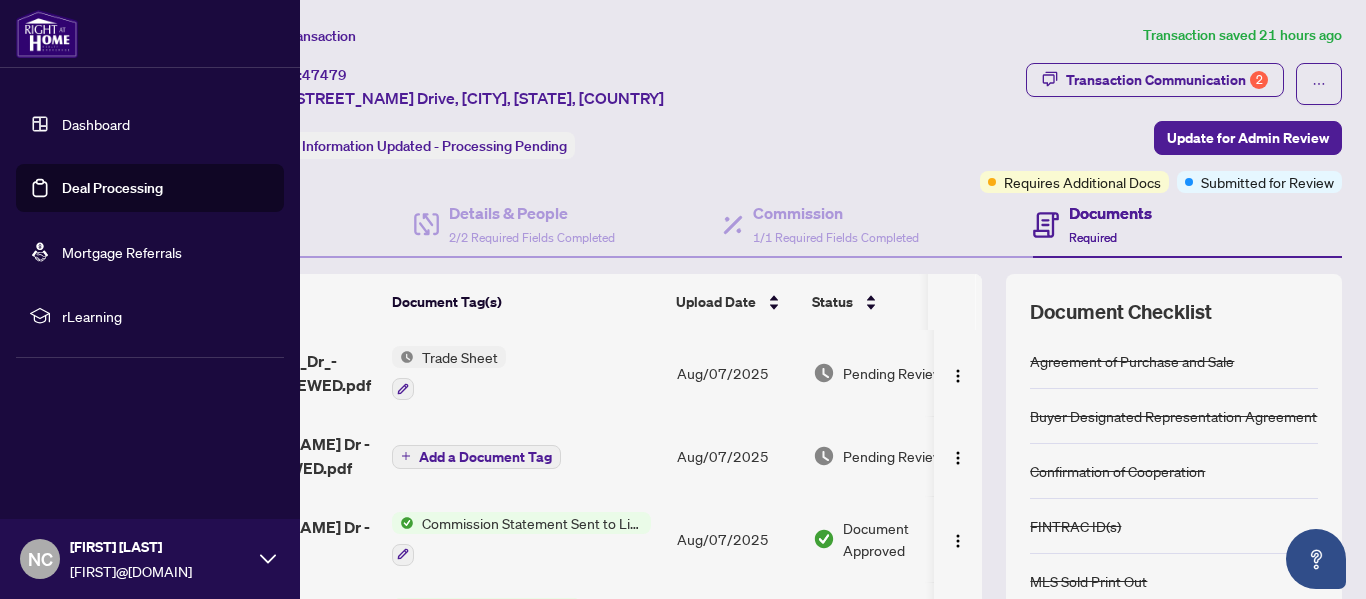 click on "Deal Processing" at bounding box center [112, 188] 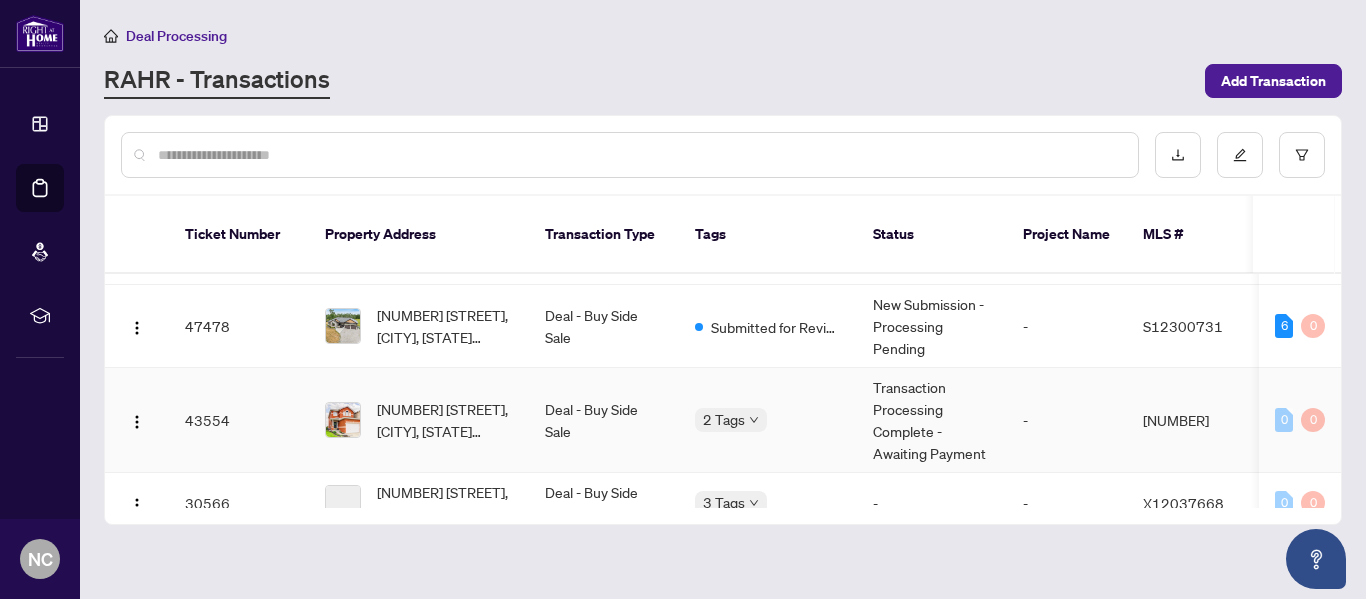 scroll, scrollTop: 102, scrollLeft: 0, axis: vertical 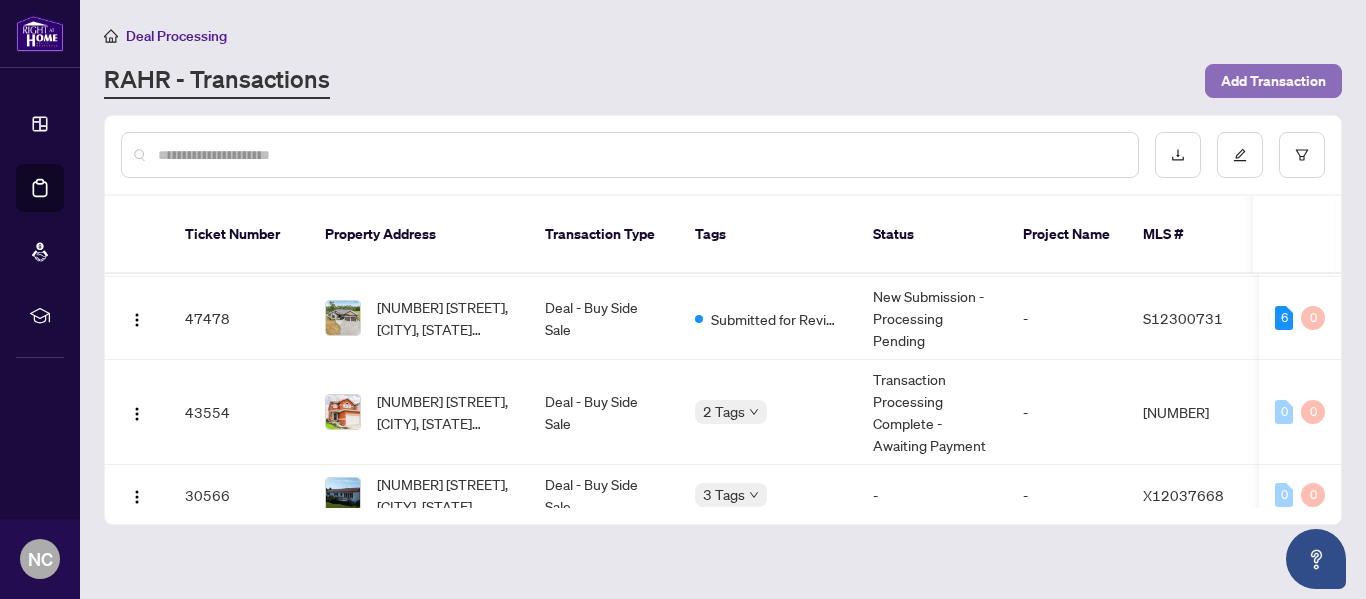 click on "Add Transaction" at bounding box center (1273, 81) 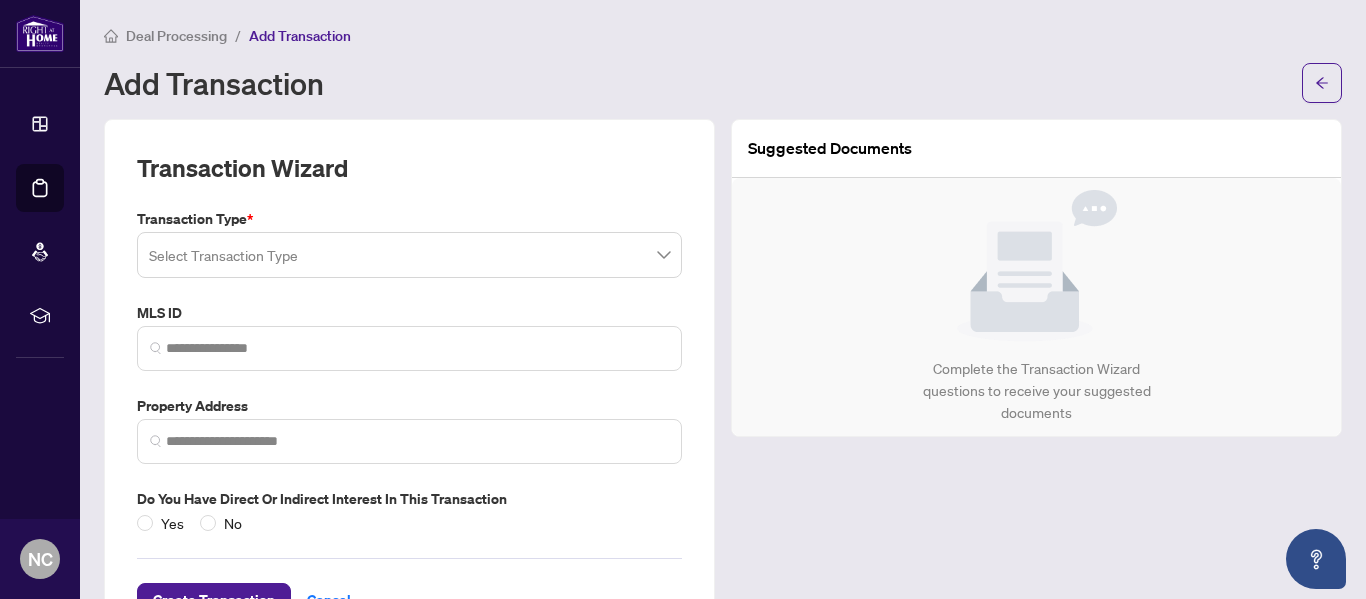 click at bounding box center [400, 258] 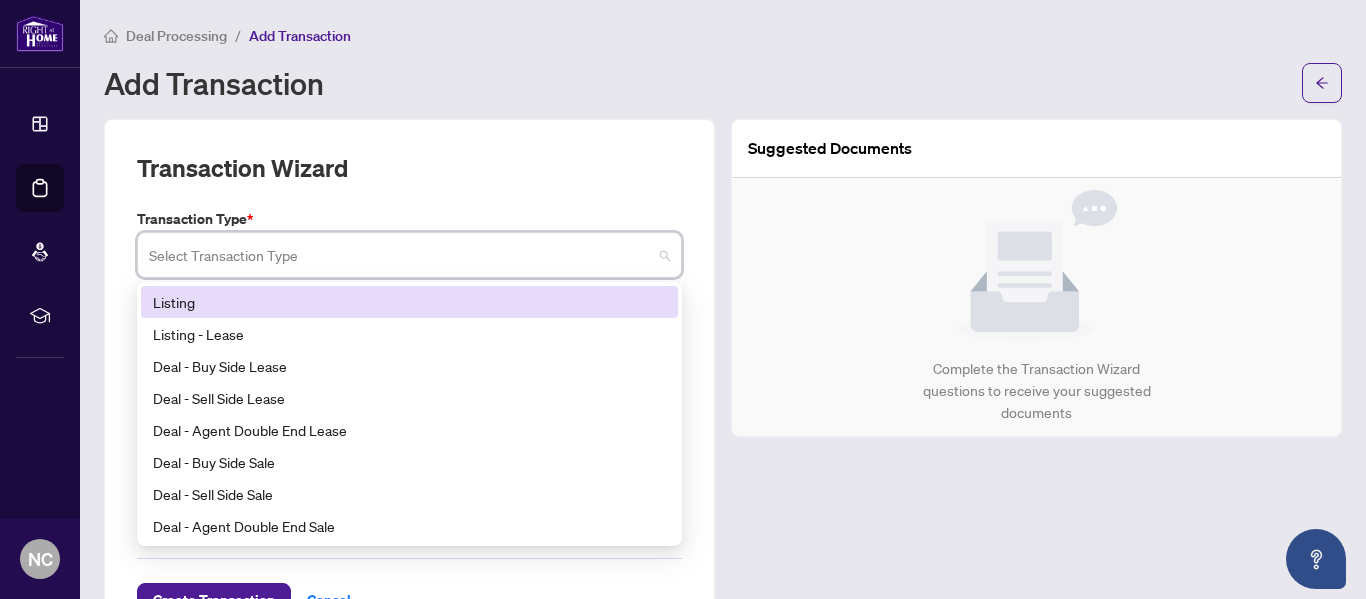 click on "Listing" at bounding box center [409, 302] 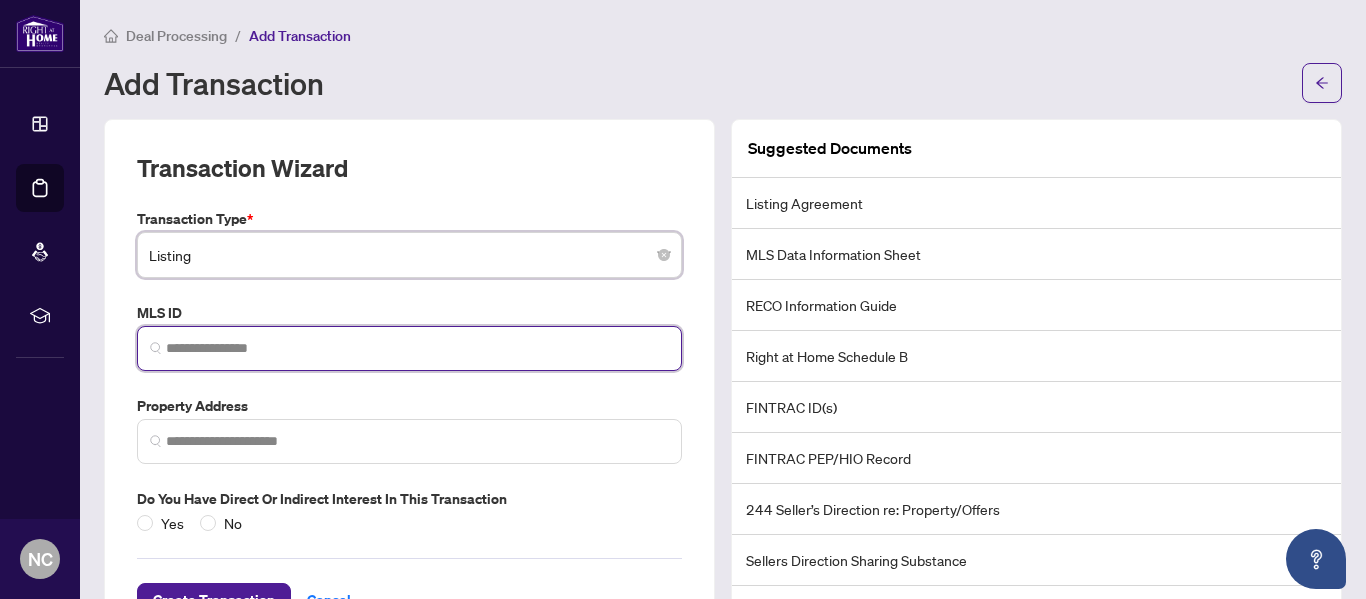 click at bounding box center [417, 348] 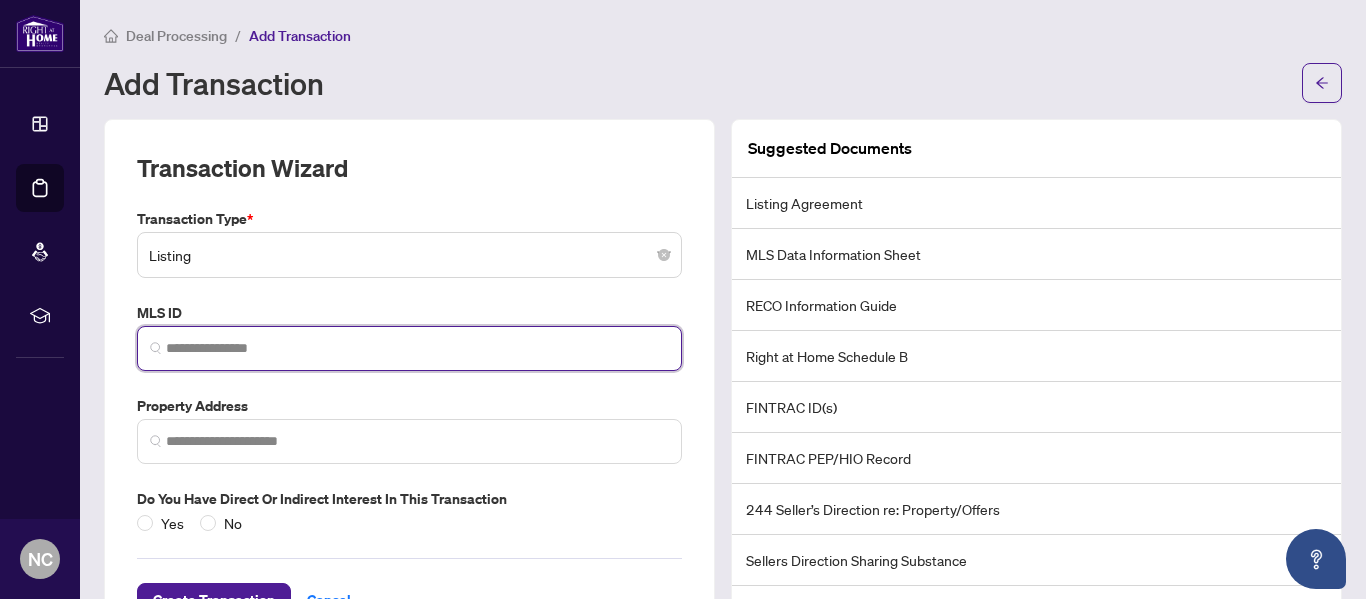 paste on "*********" 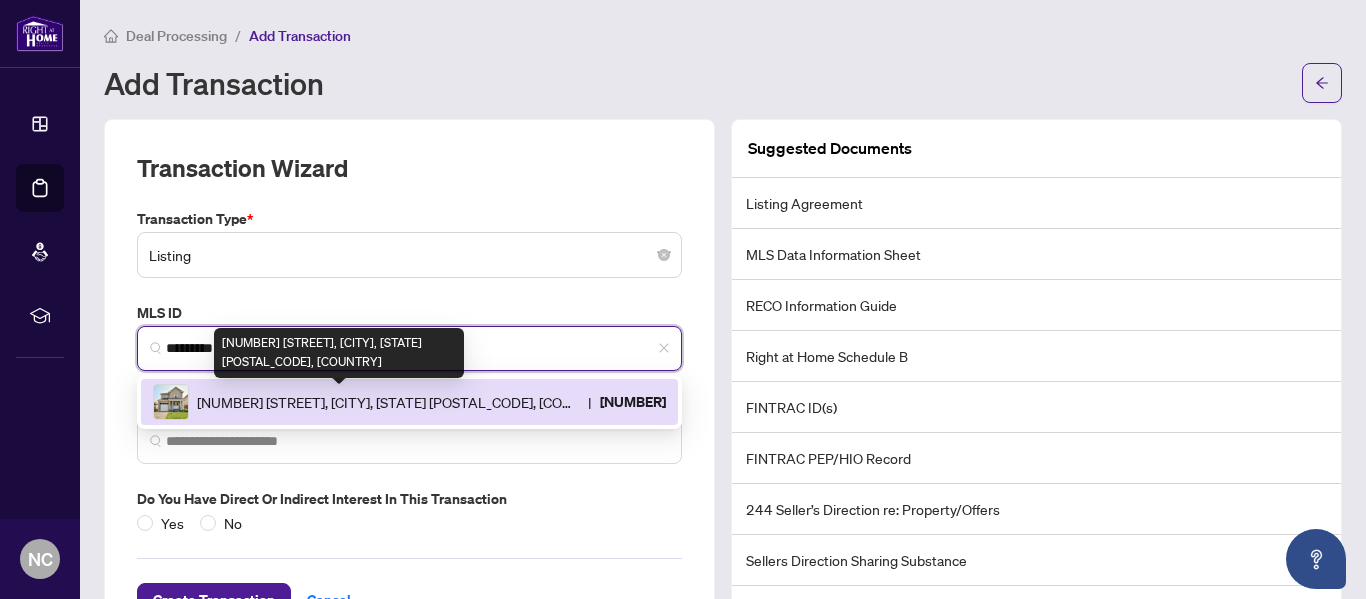 click on "[NUMBER] [STREET], [CITY], [STATE] [POSTAL_CODE], [COUNTRY]" at bounding box center [388, 402] 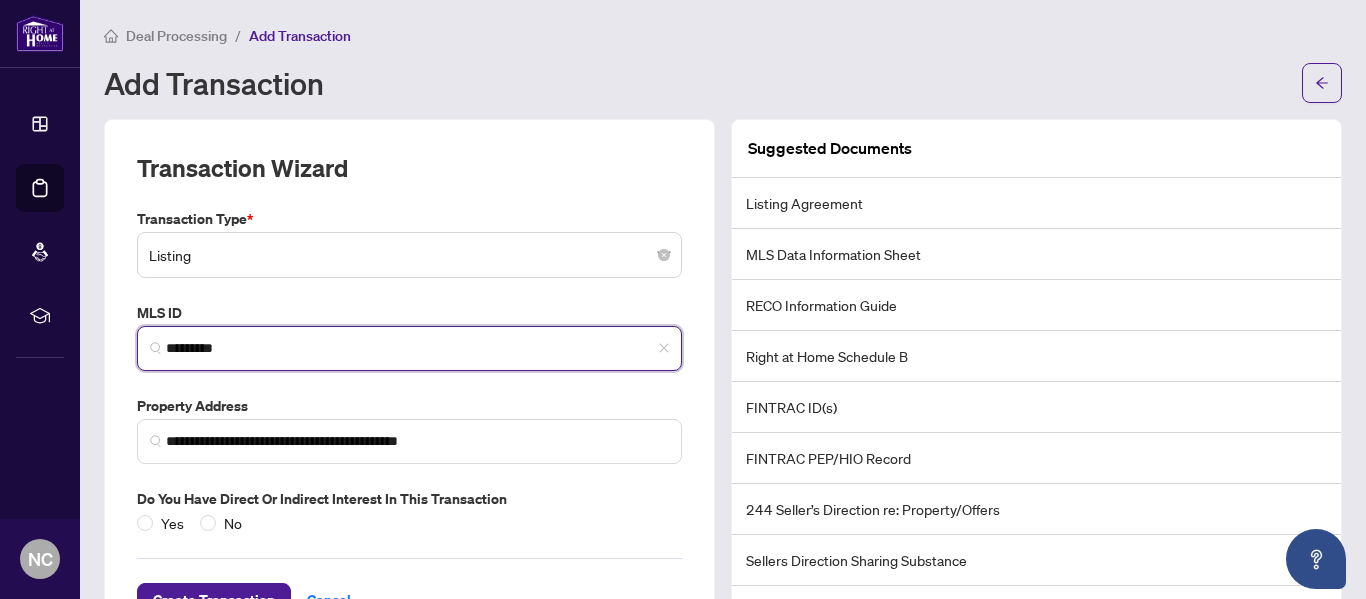 type on "*********" 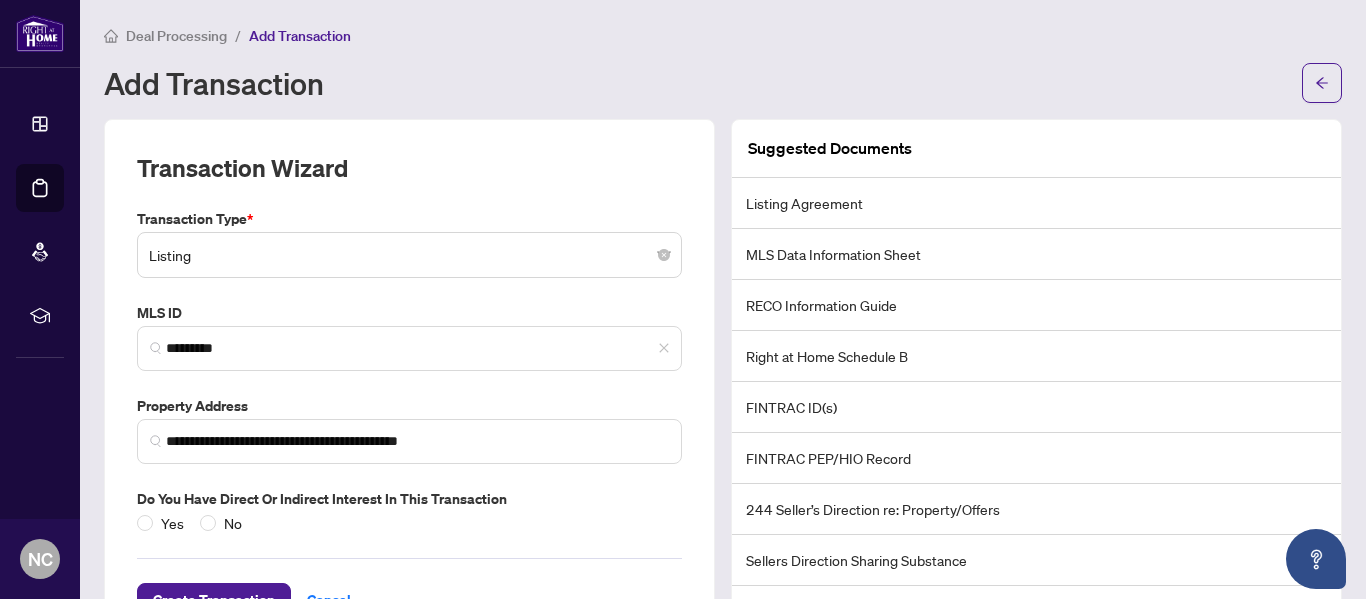 click on "Property Address" at bounding box center [409, 406] 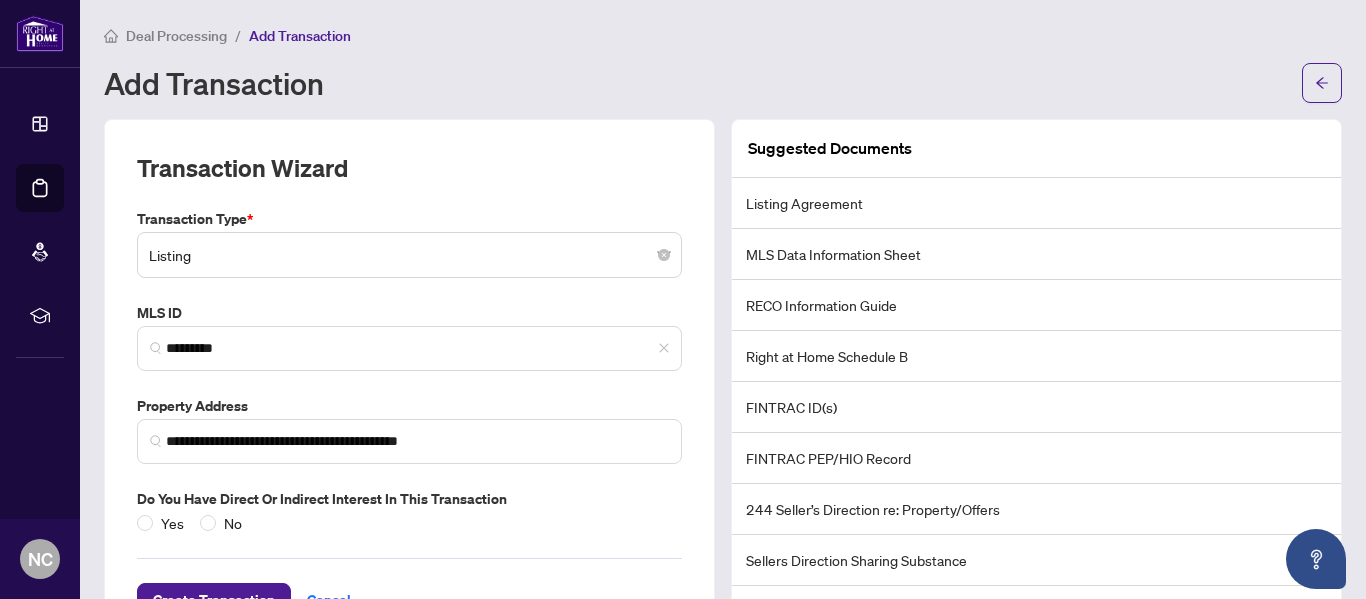 scroll, scrollTop: 74, scrollLeft: 0, axis: vertical 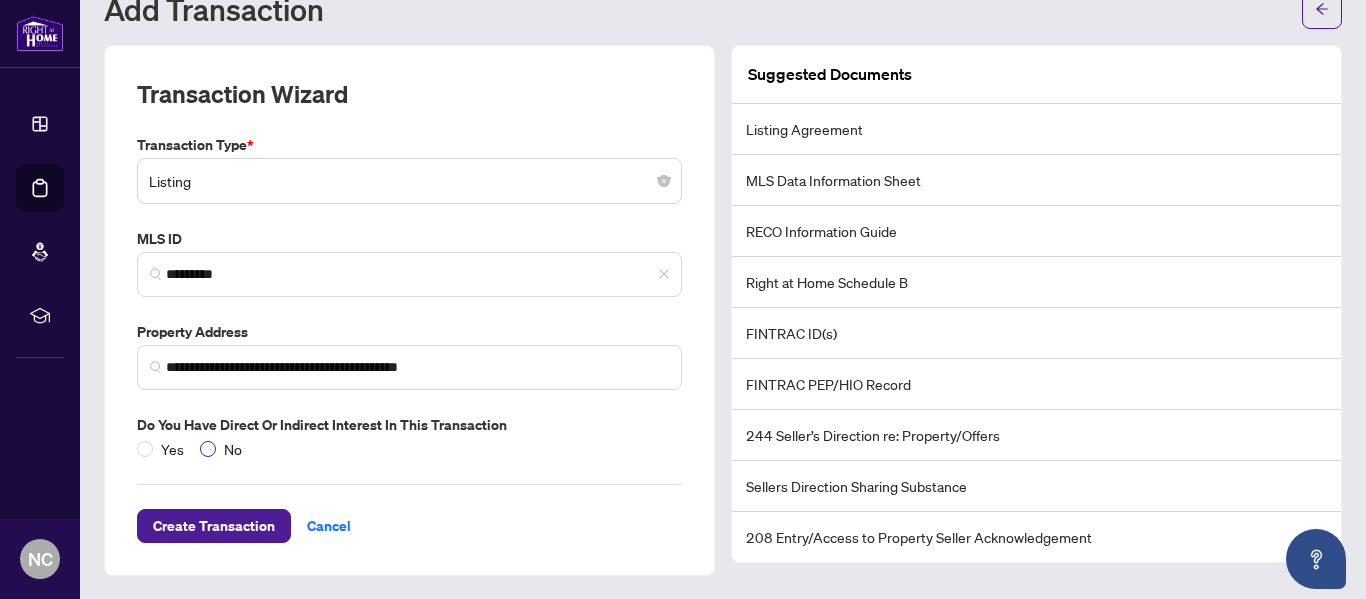 click on "No" at bounding box center [233, 449] 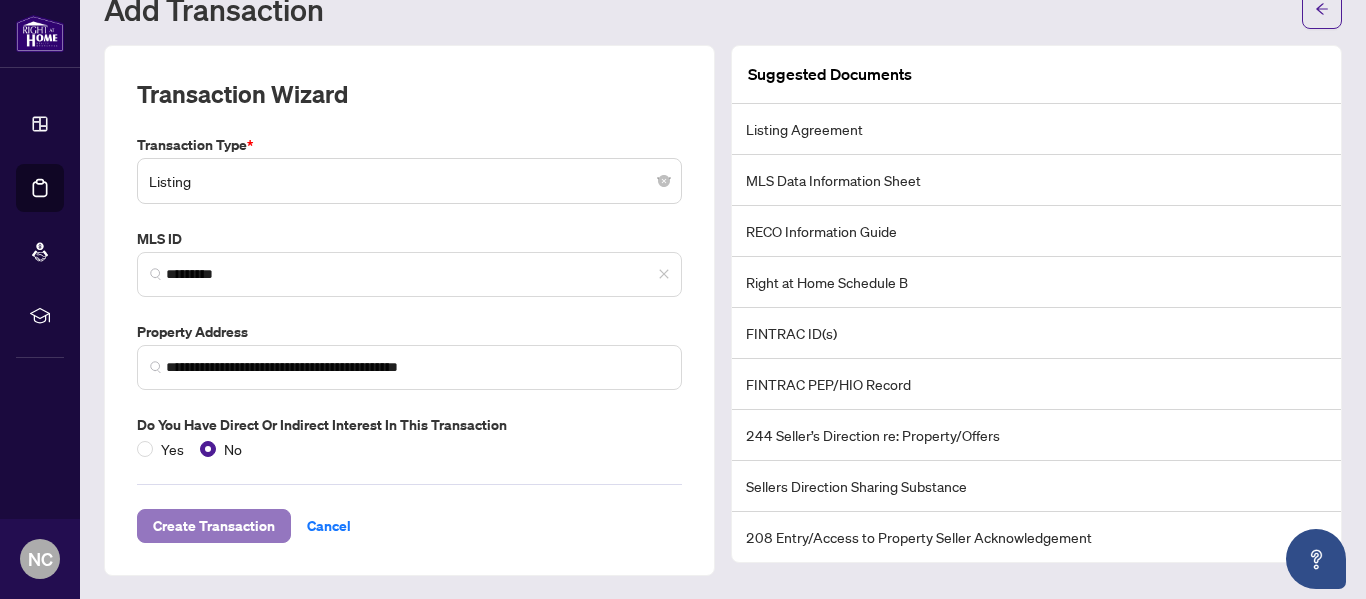 click on "Create Transaction" at bounding box center [214, 526] 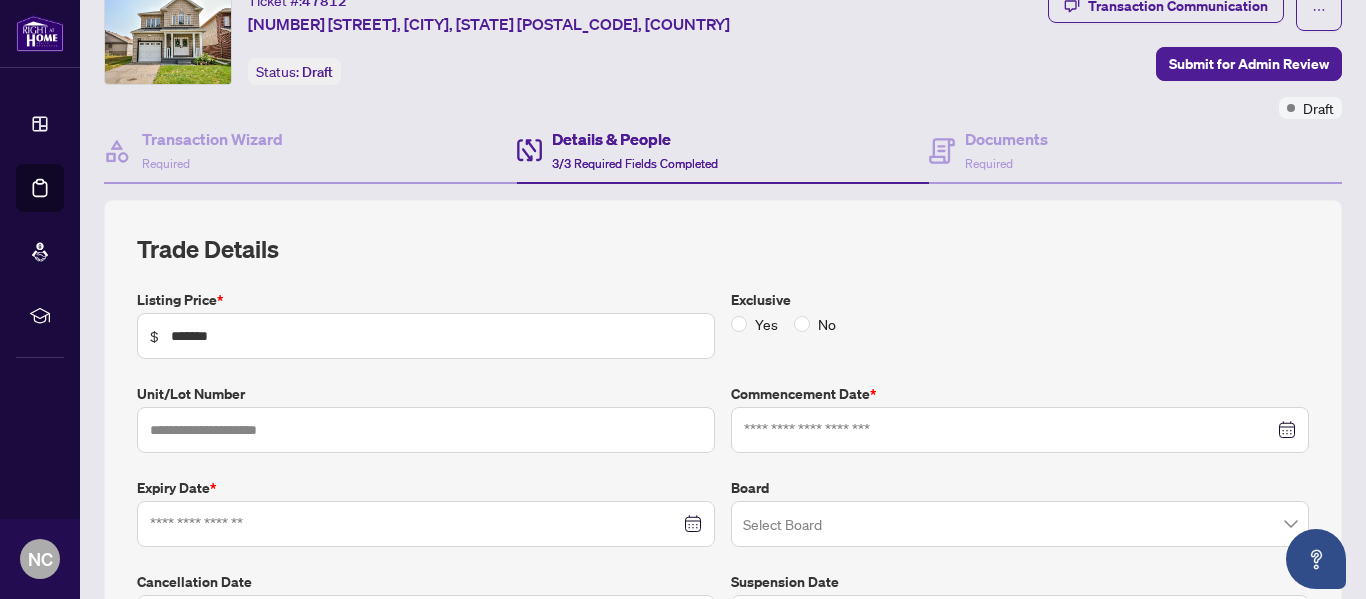 type on "**********" 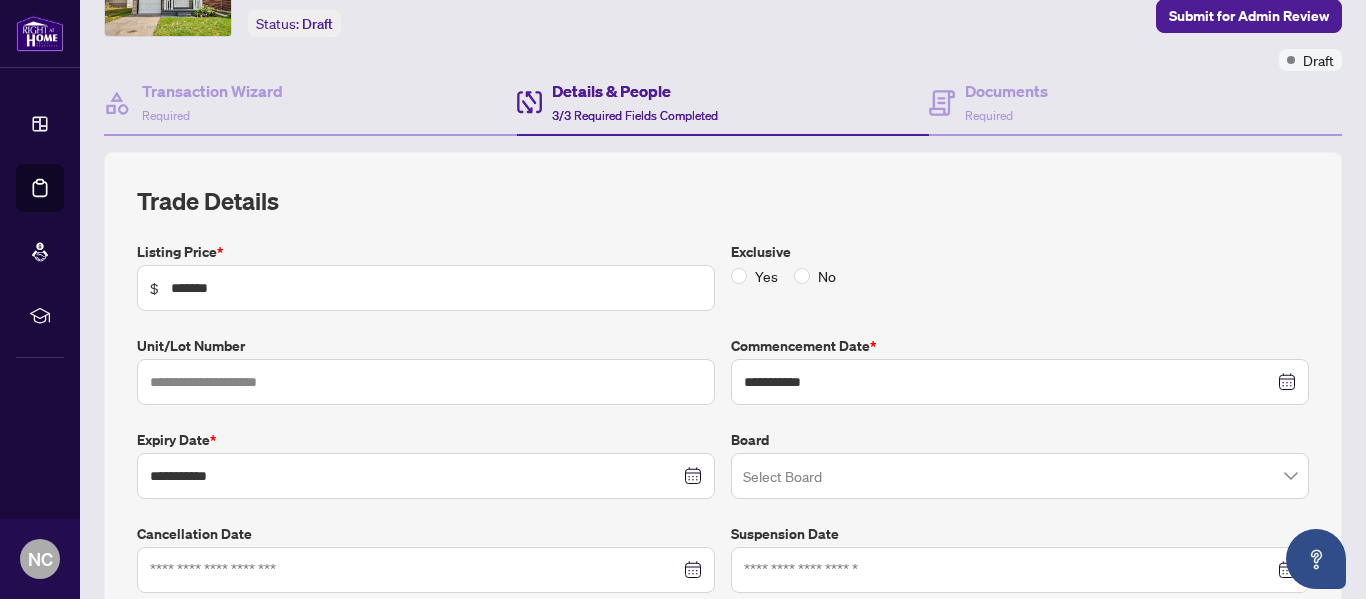 scroll, scrollTop: 129, scrollLeft: 0, axis: vertical 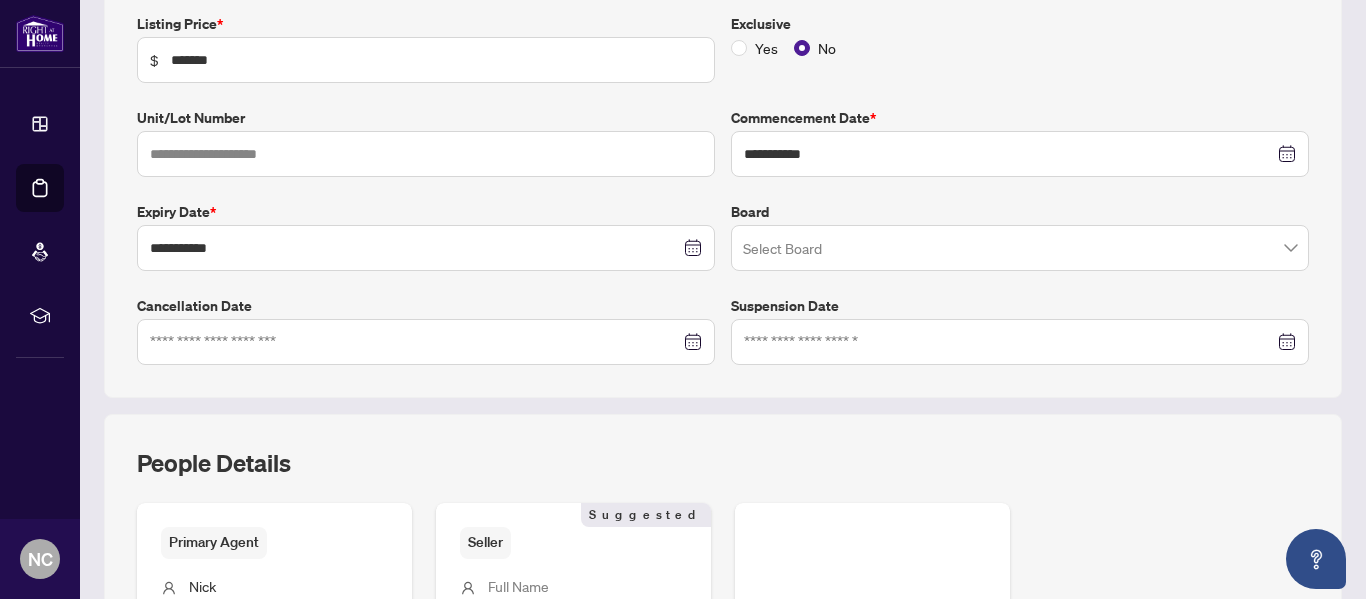 click at bounding box center (1011, 251) 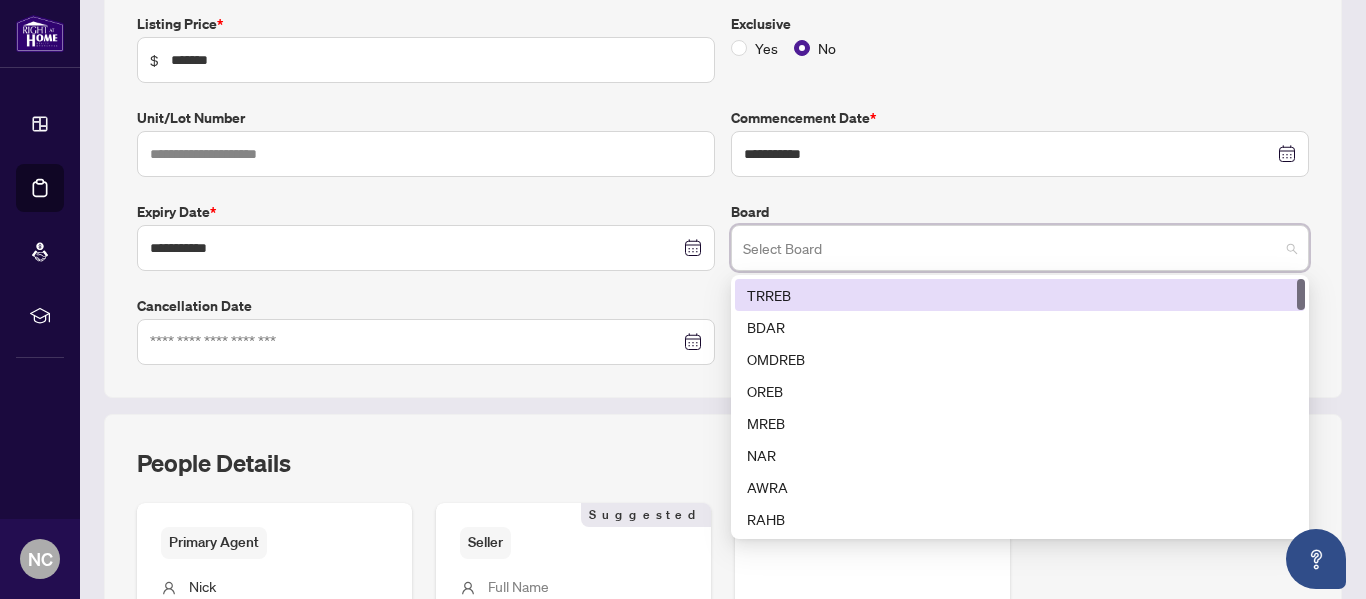 click on "TRREB" at bounding box center (1020, 295) 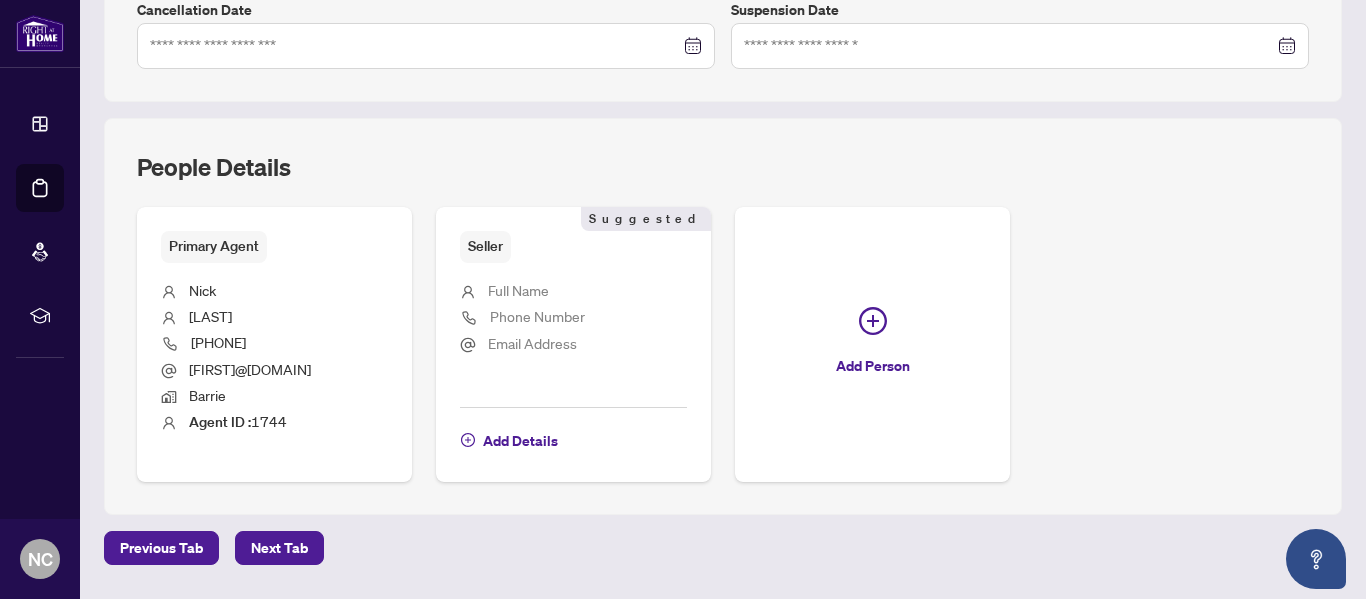 scroll, scrollTop: 650, scrollLeft: 0, axis: vertical 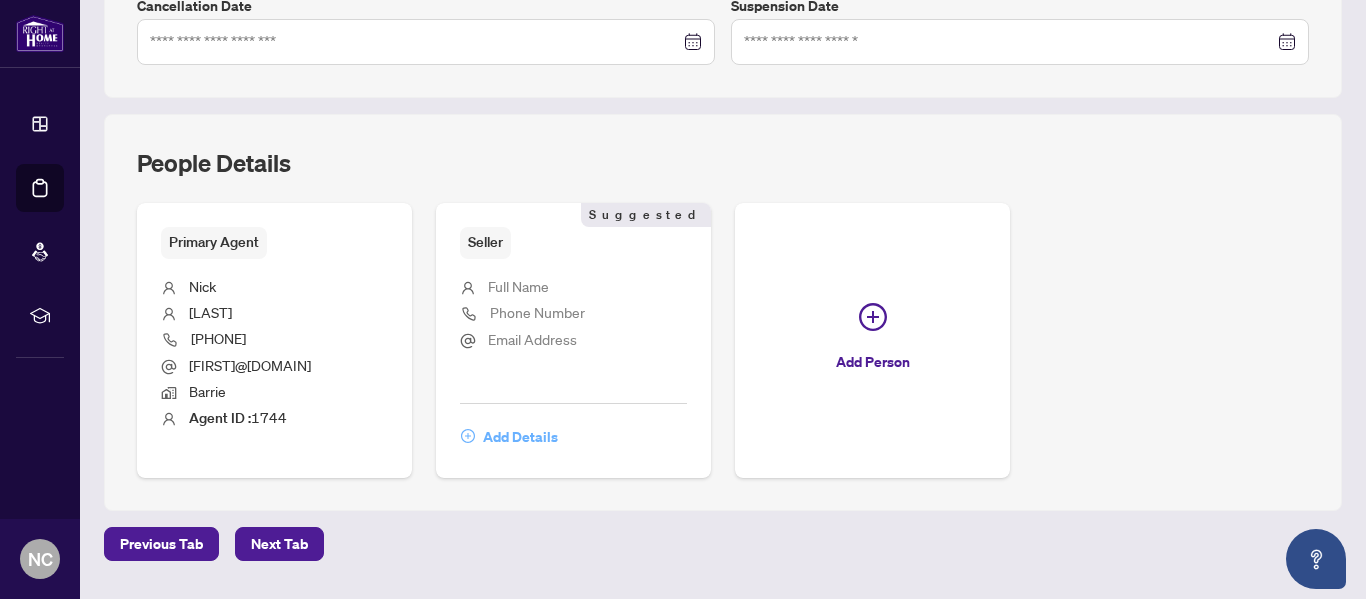 click on "Add Details" at bounding box center [520, 437] 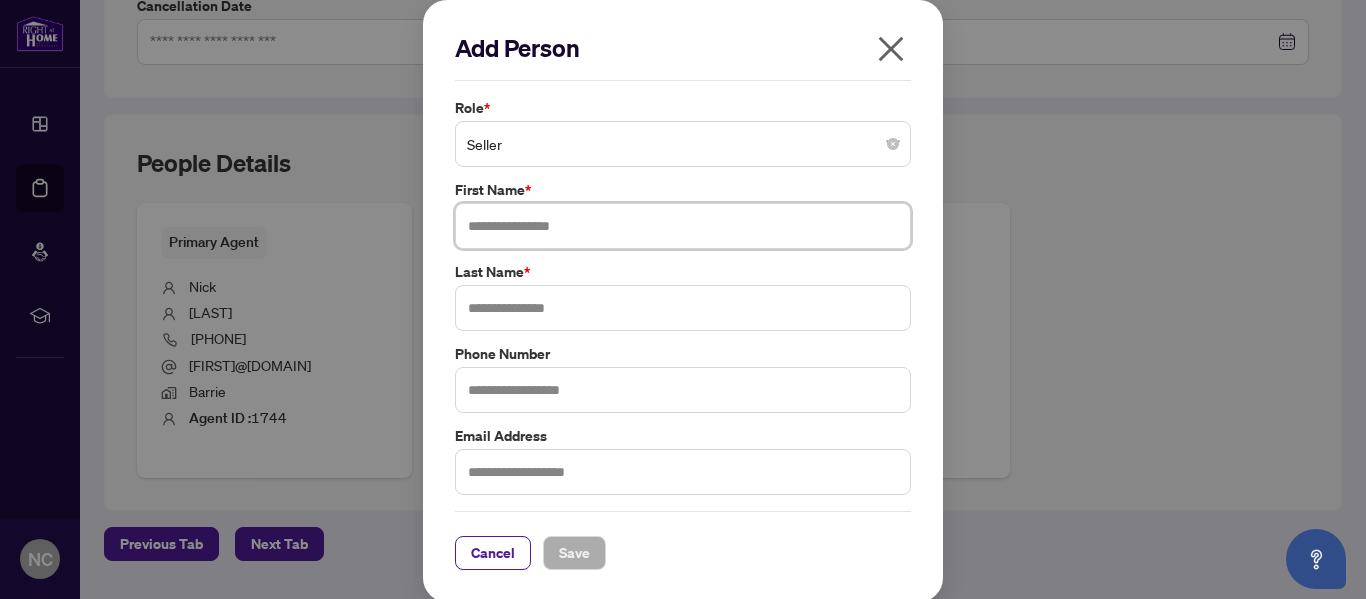 click at bounding box center [683, 226] 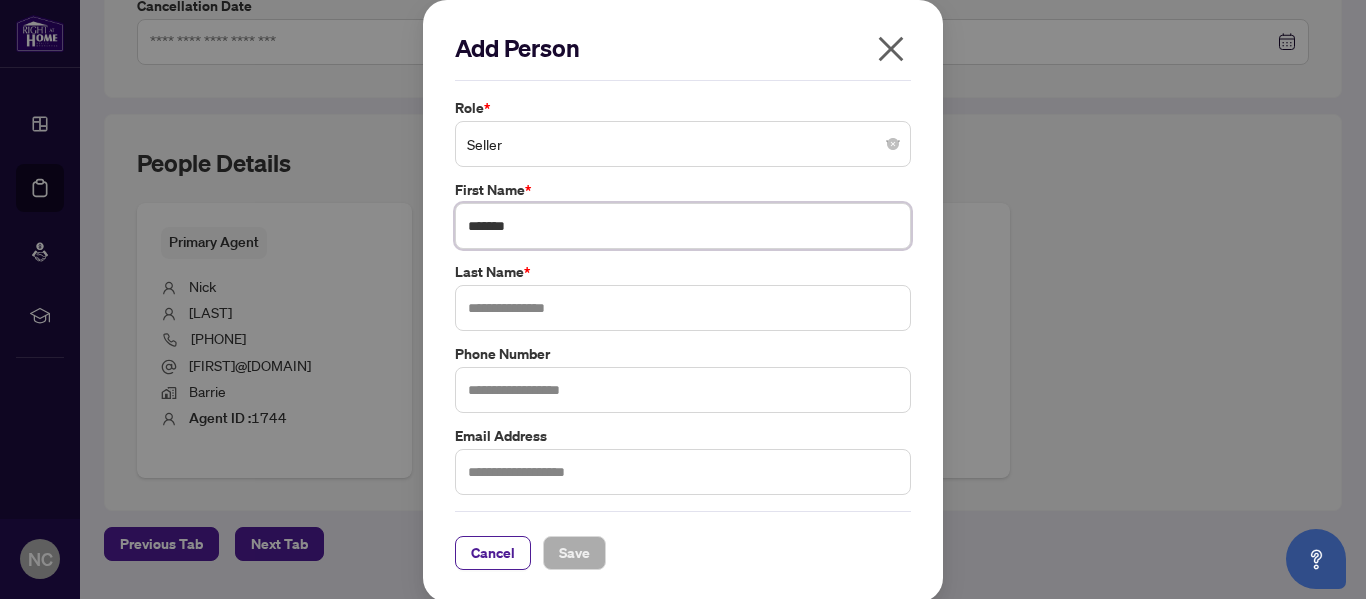 type on "*******" 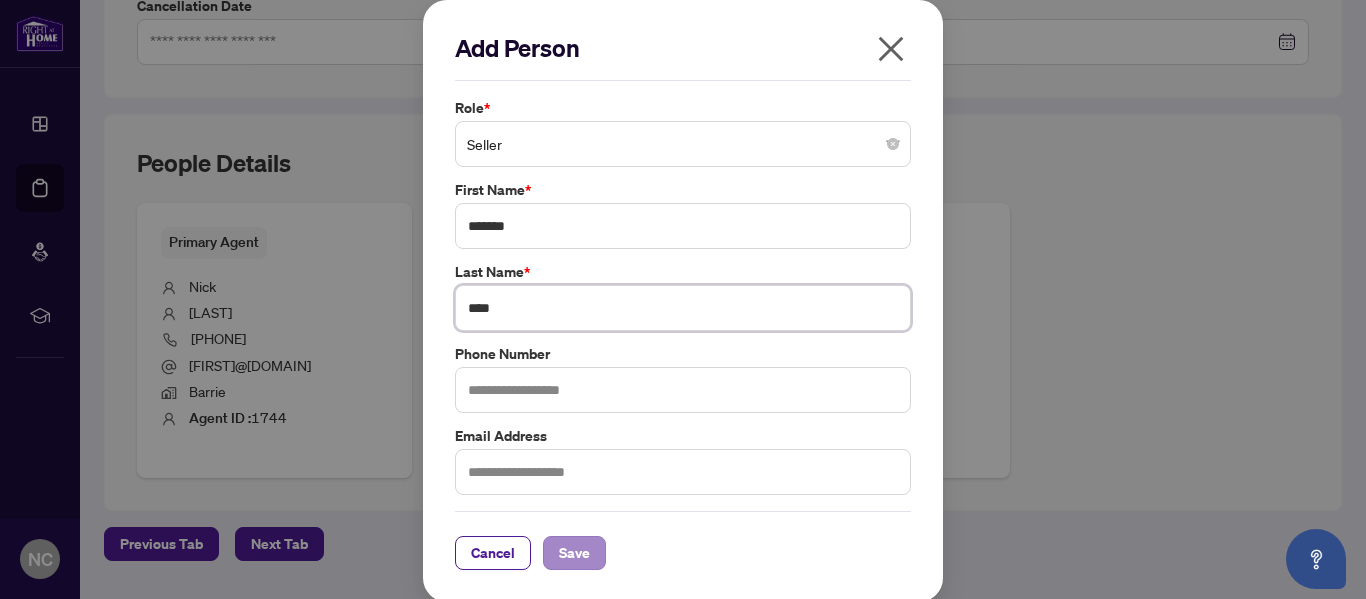 type on "****" 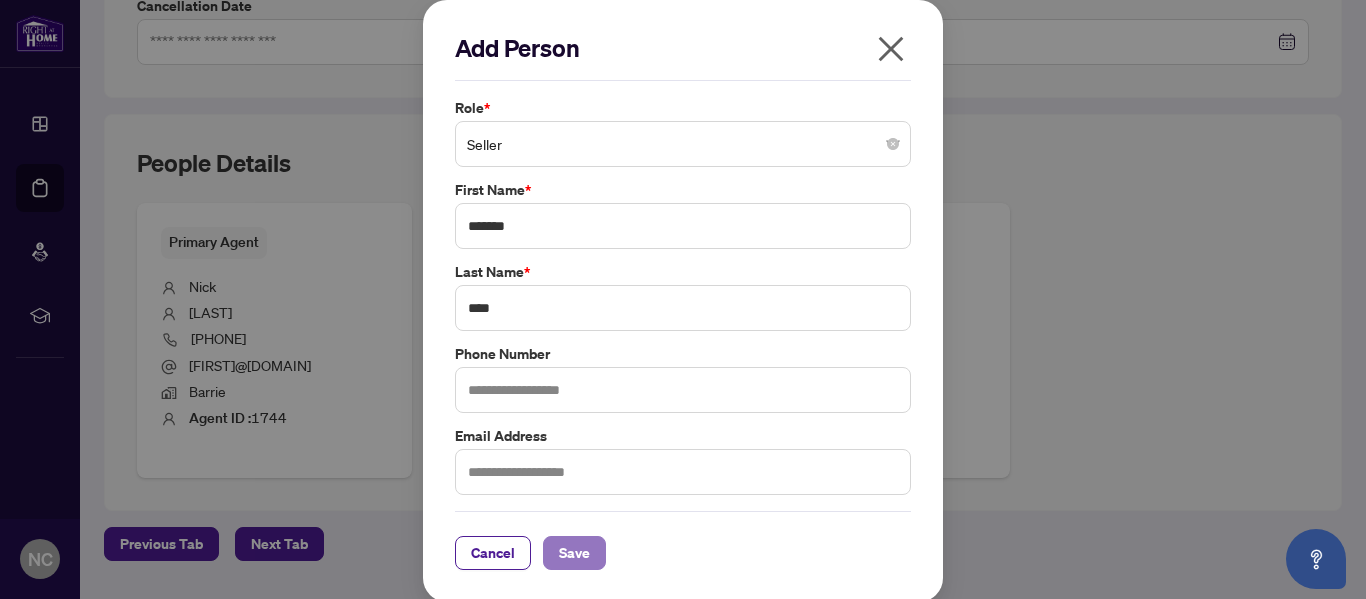 click on "Save" at bounding box center (574, 553) 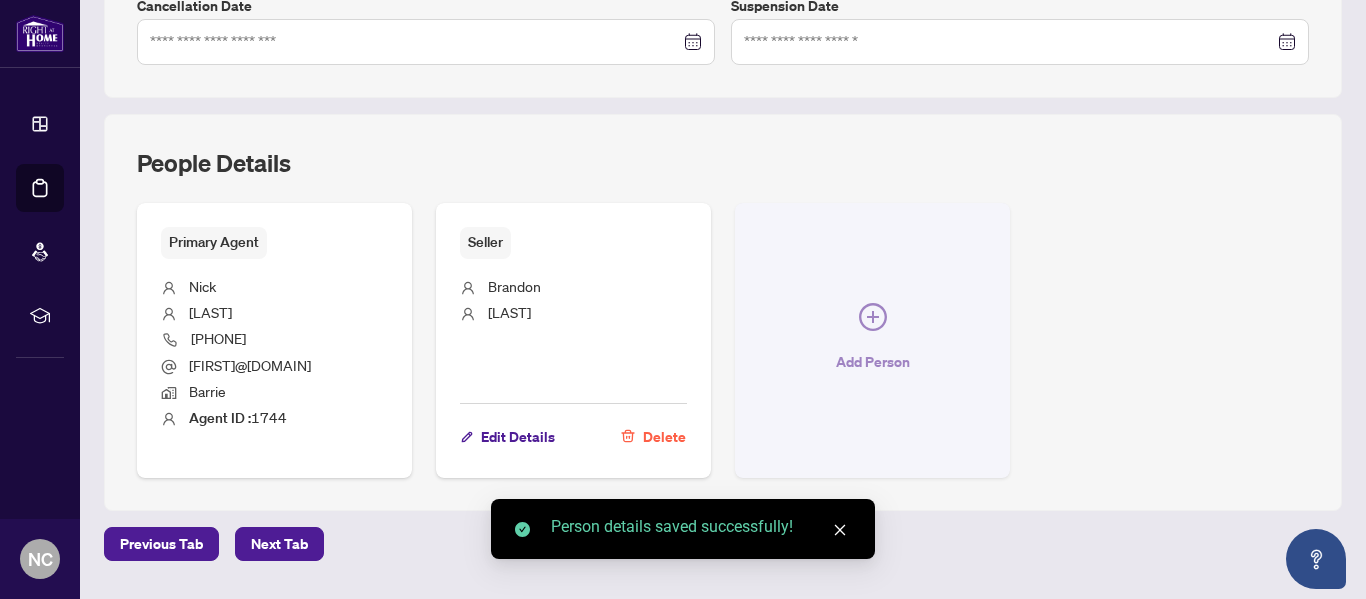 click 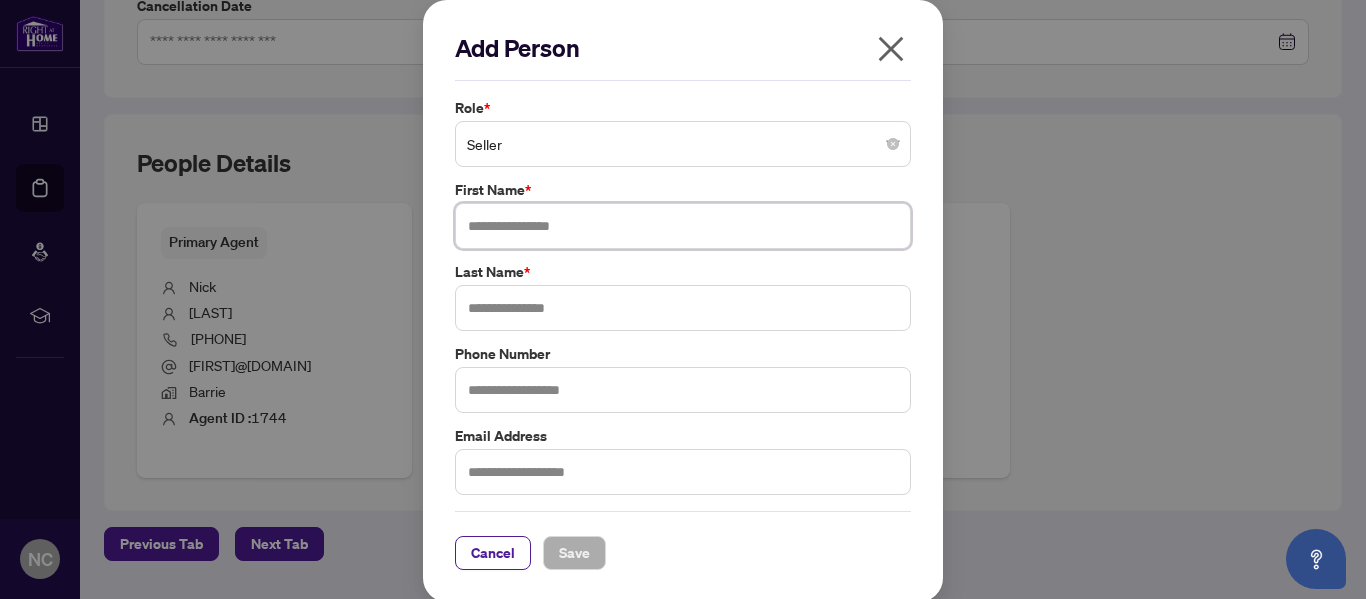 click at bounding box center (683, 226) 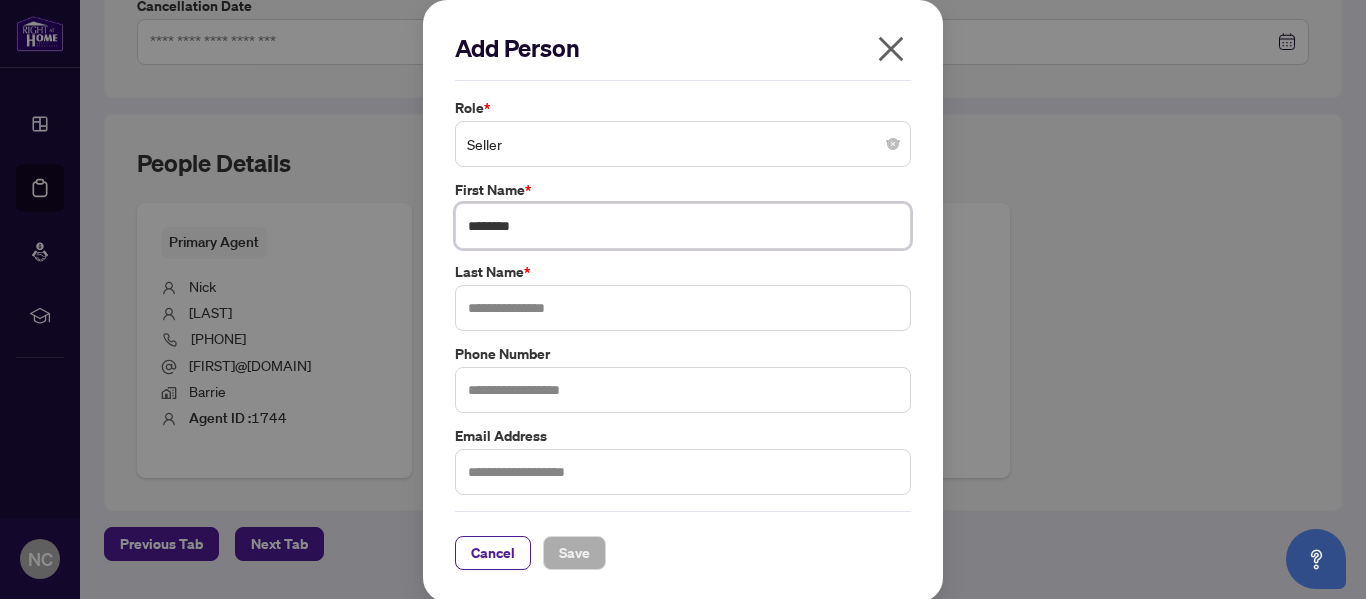 type on "********" 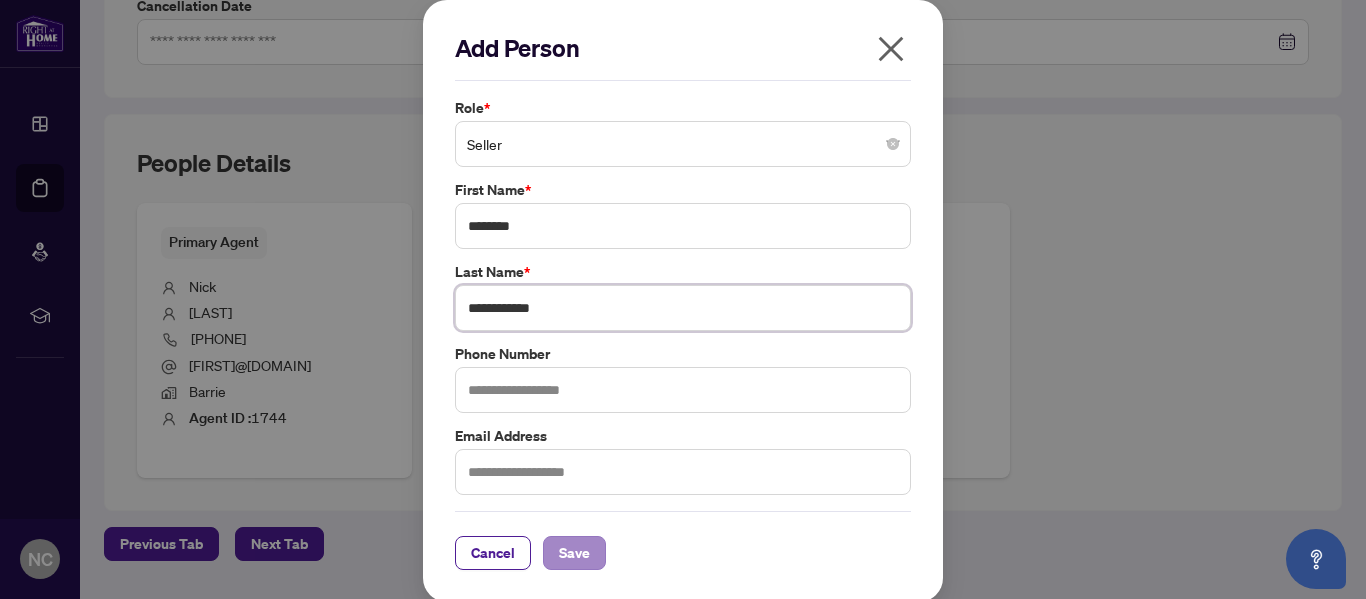 type on "**********" 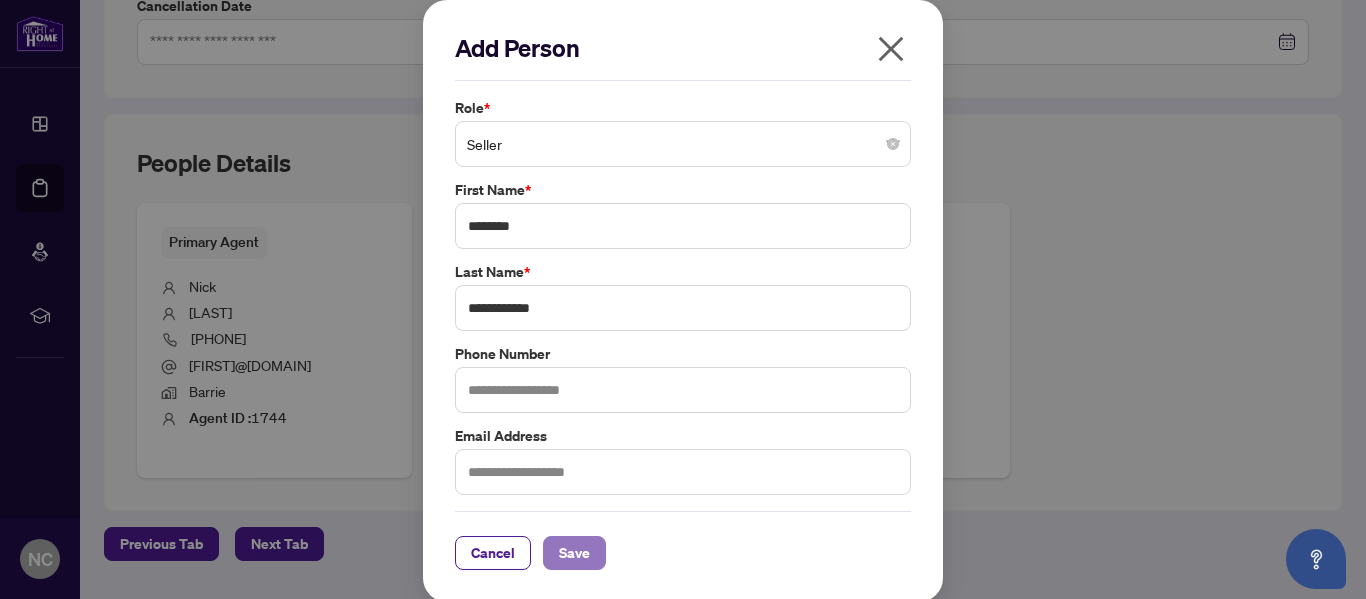 click on "Save" at bounding box center (574, 553) 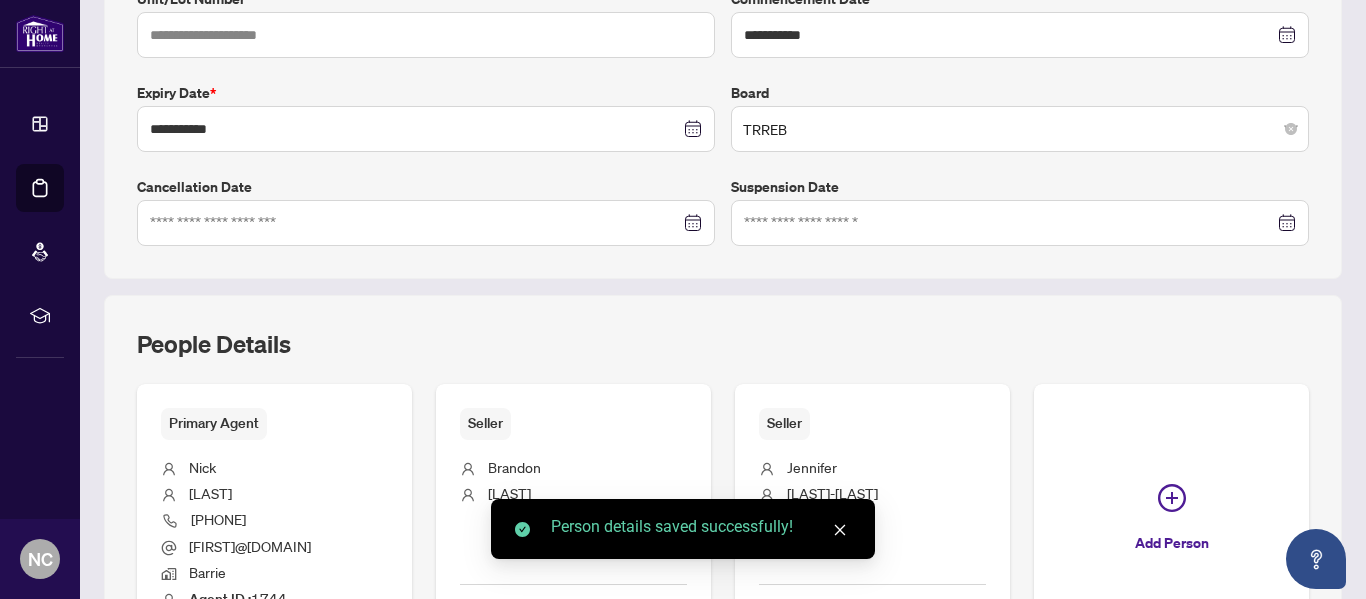 scroll, scrollTop: 705, scrollLeft: 0, axis: vertical 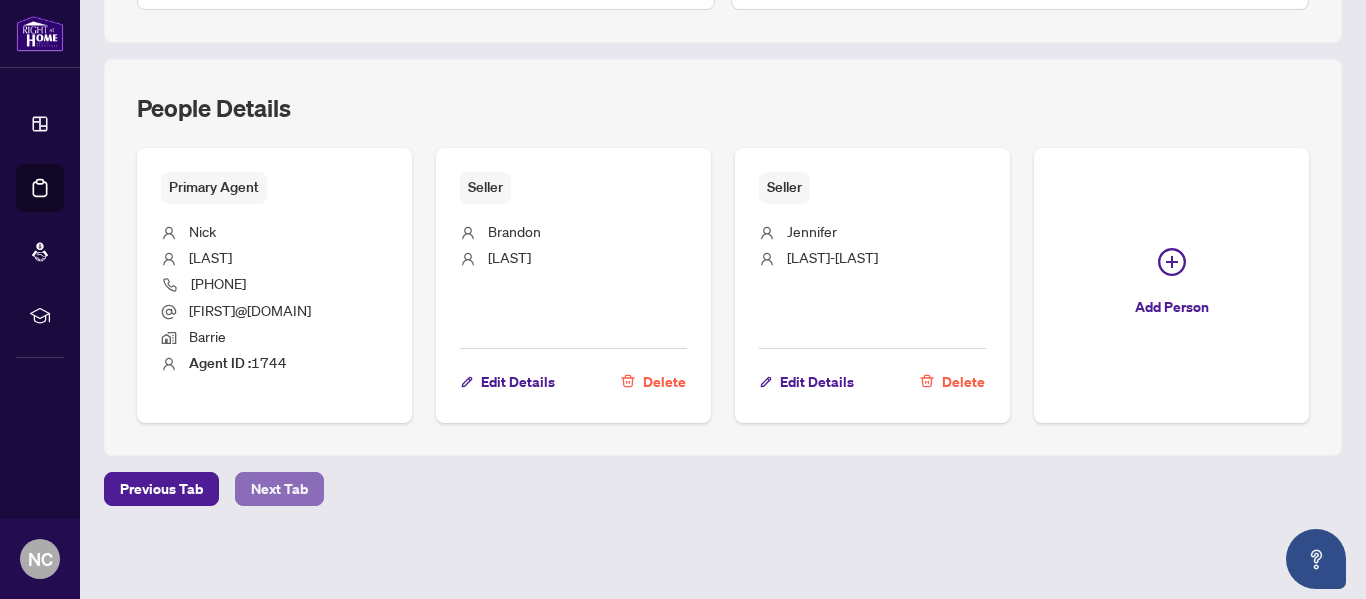 click on "Next Tab" at bounding box center (279, 489) 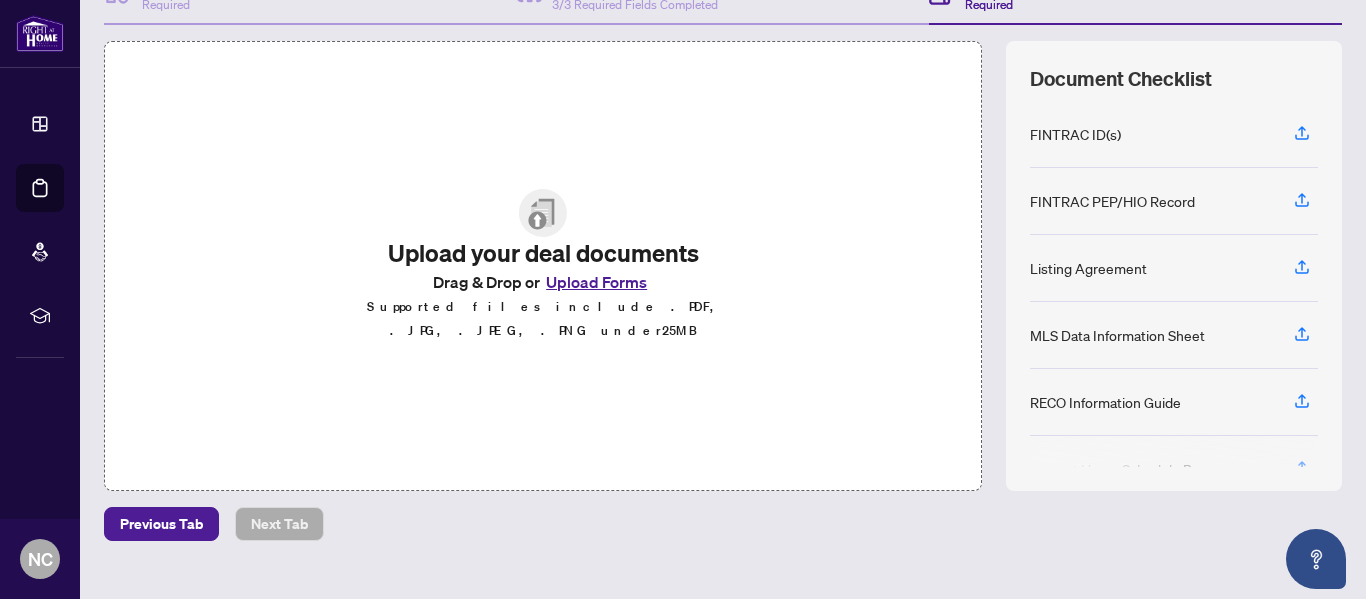 scroll, scrollTop: 240, scrollLeft: 0, axis: vertical 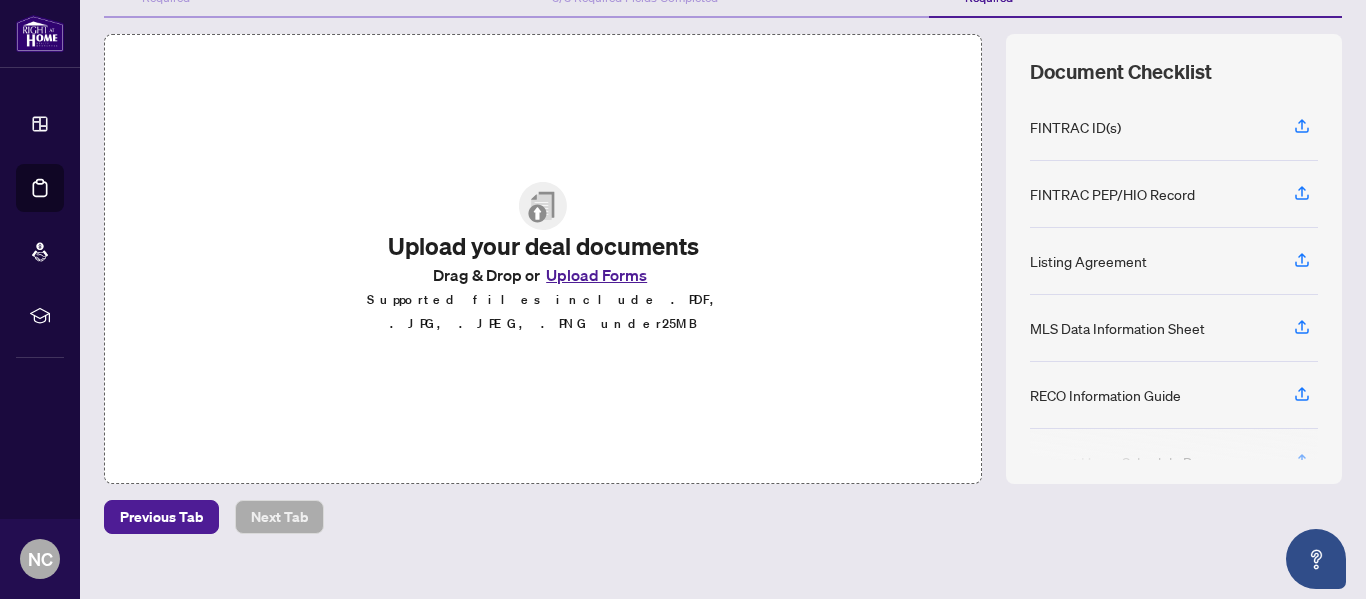 click on "Upload Forms" at bounding box center [596, 275] 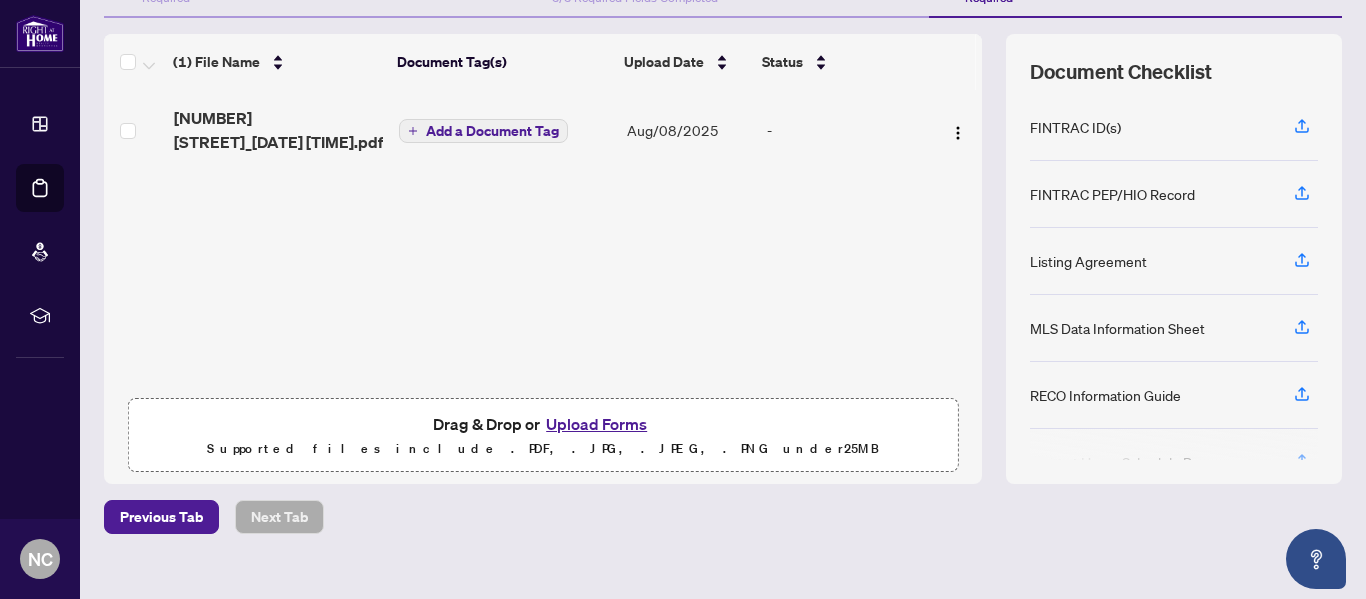 click on "Add a Document Tag" at bounding box center [492, 131] 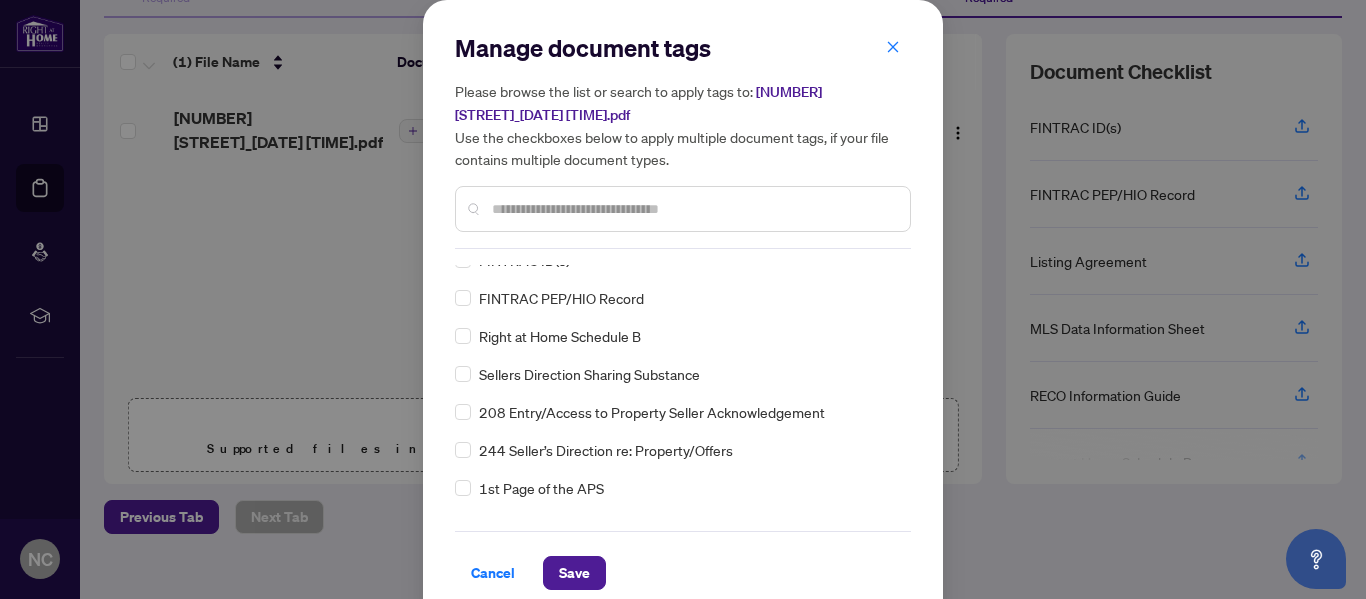 scroll, scrollTop: 133, scrollLeft: 0, axis: vertical 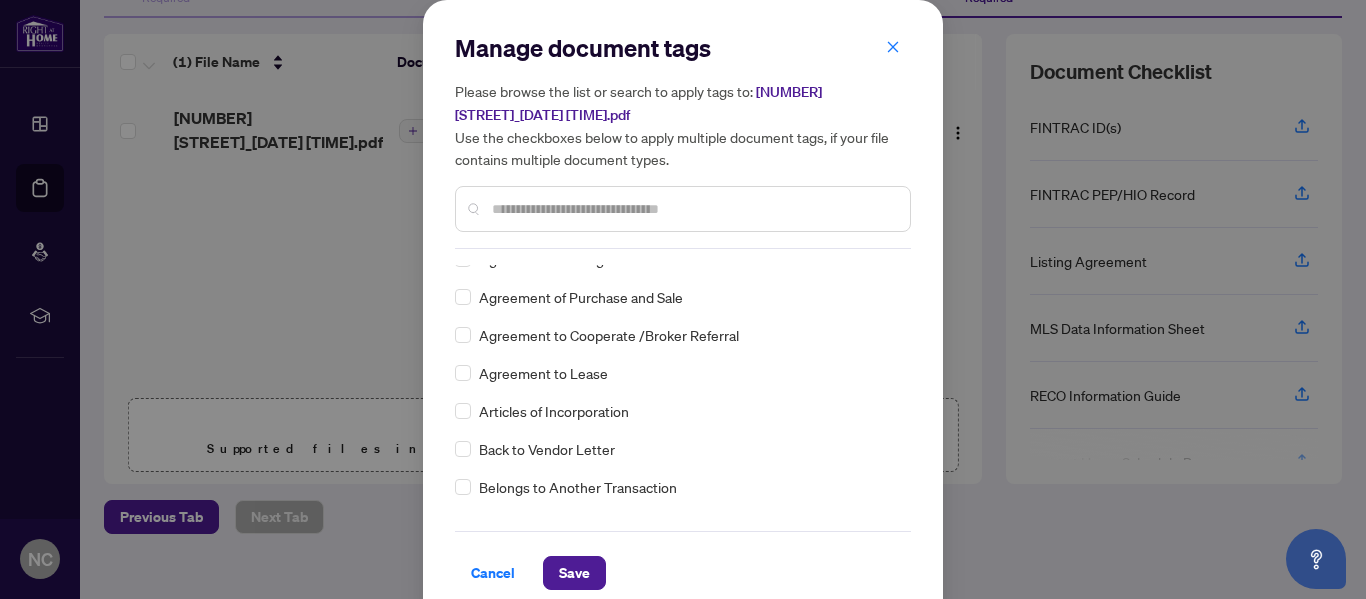 click at bounding box center [693, 209] 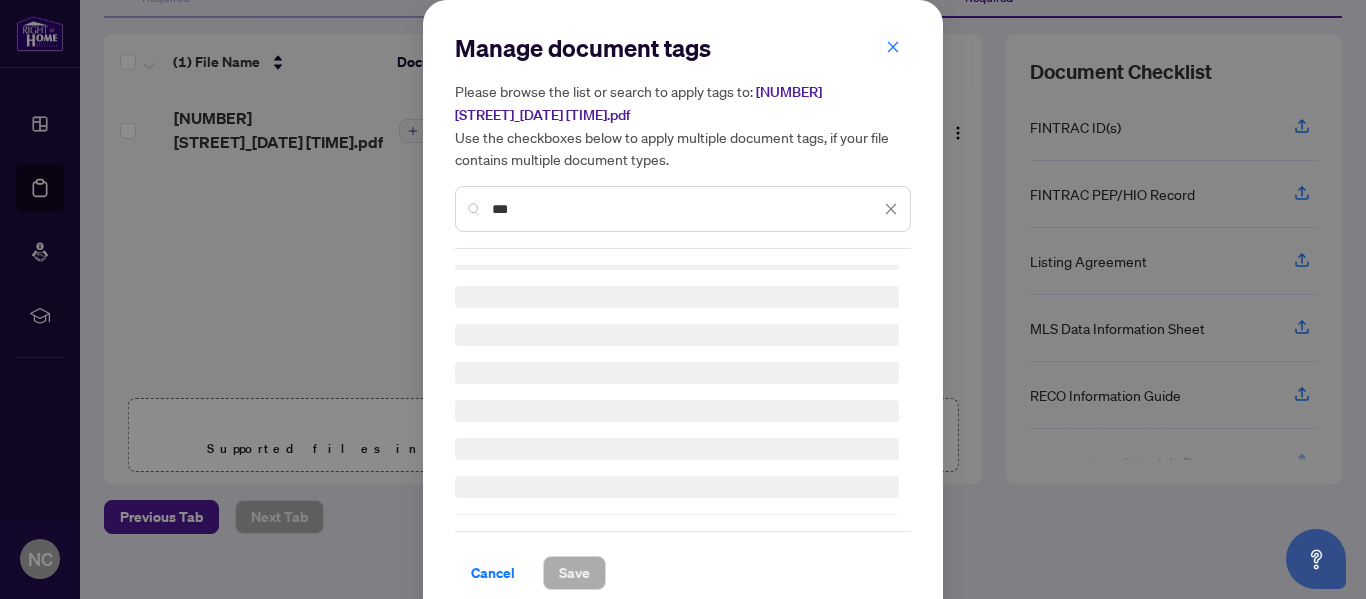 scroll, scrollTop: 0, scrollLeft: 0, axis: both 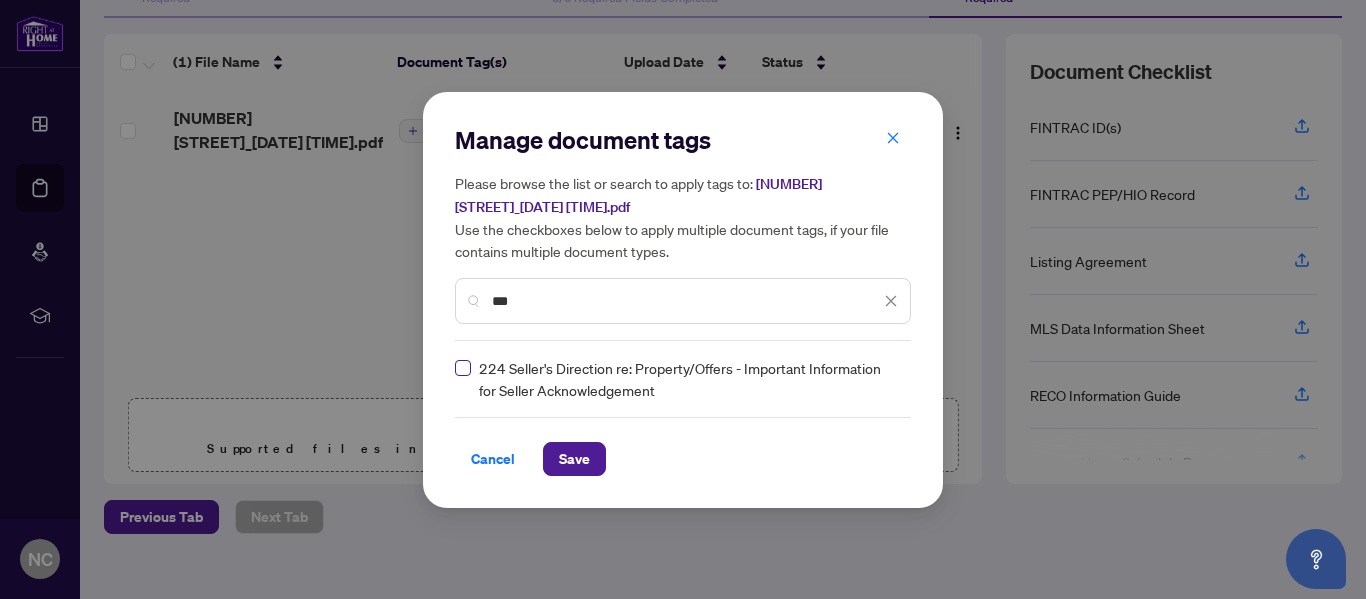 type on "***" 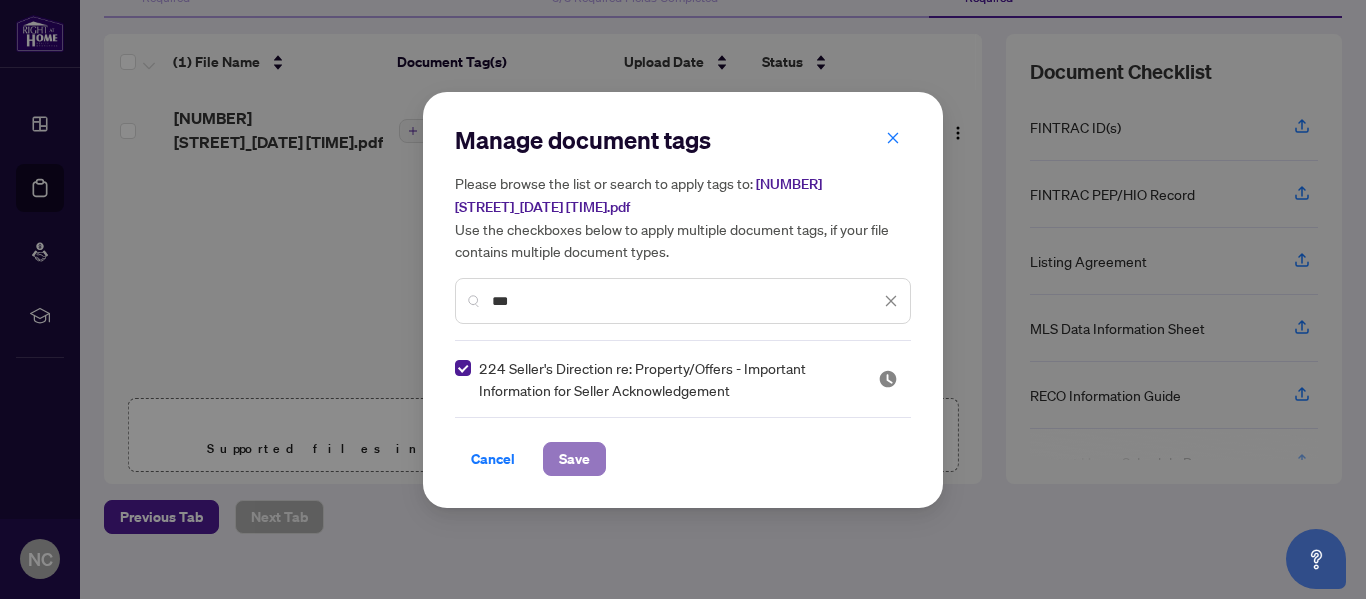 click on "Save" at bounding box center [574, 459] 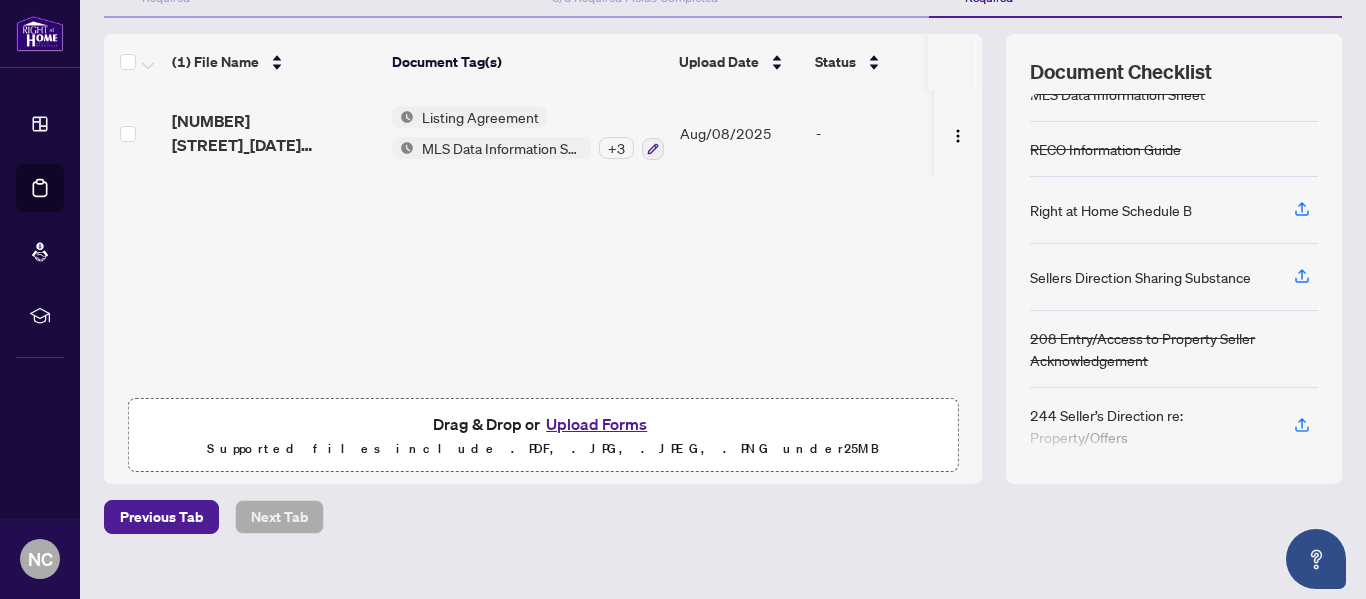 scroll, scrollTop: 228, scrollLeft: 0, axis: vertical 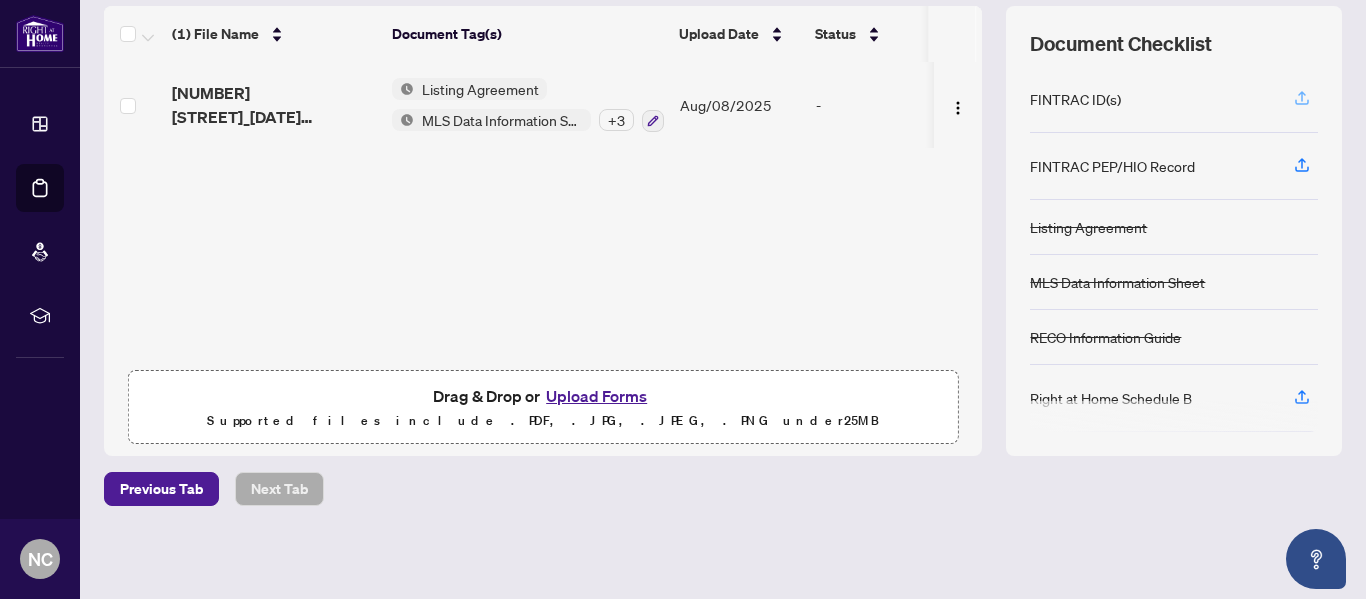 click 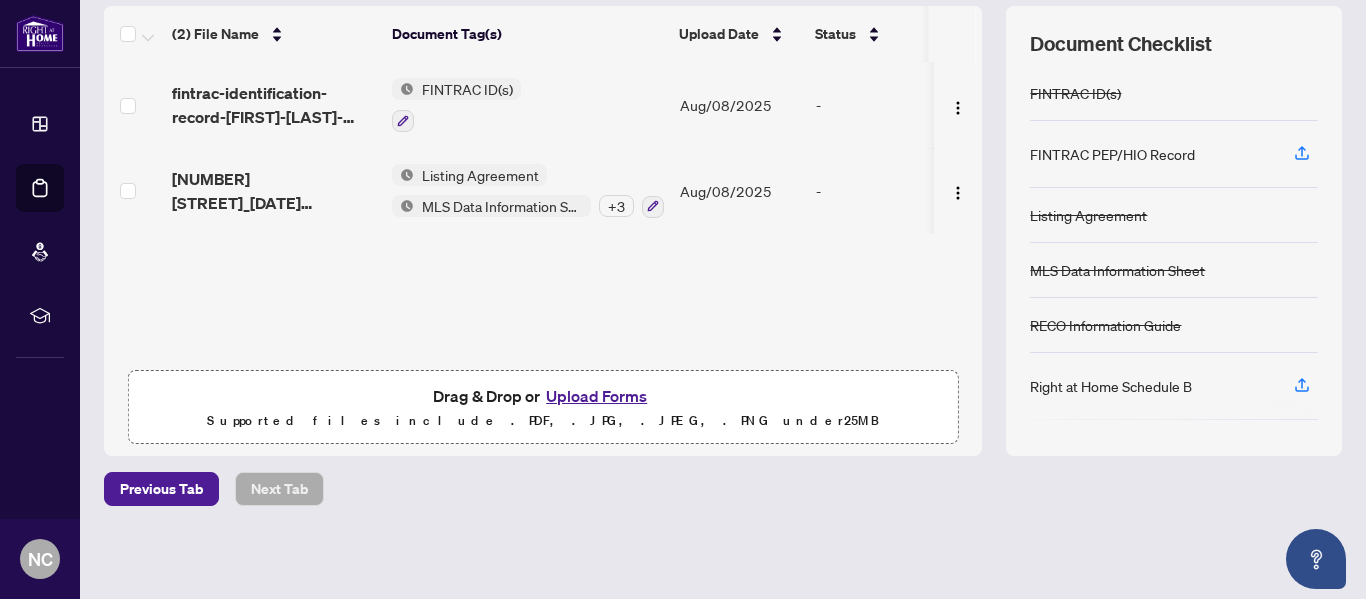 click on "Upload Forms" at bounding box center (596, 396) 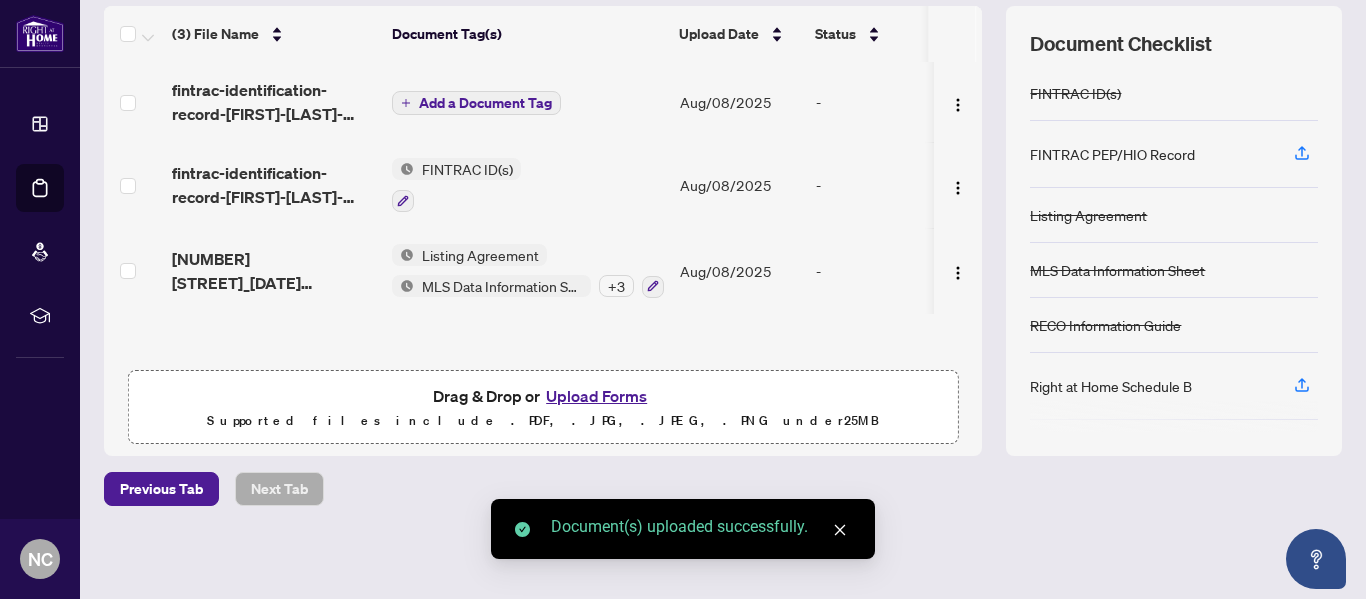 click on "Add a Document Tag" at bounding box center (485, 103) 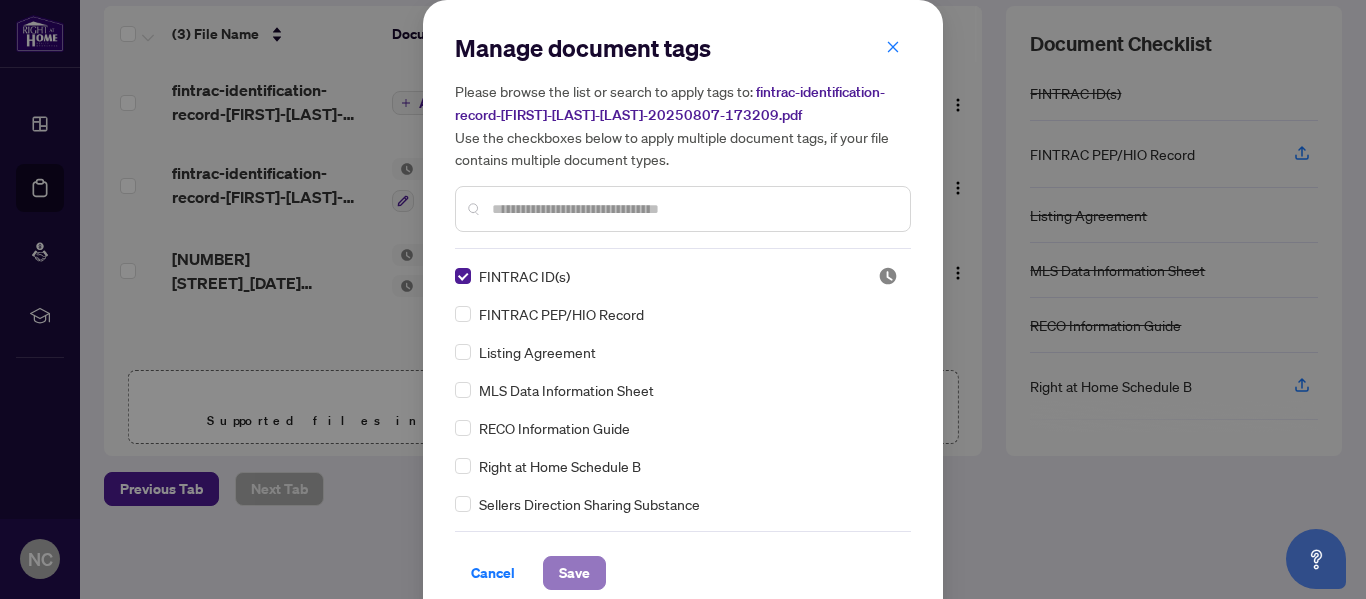 click on "Save" at bounding box center [574, 573] 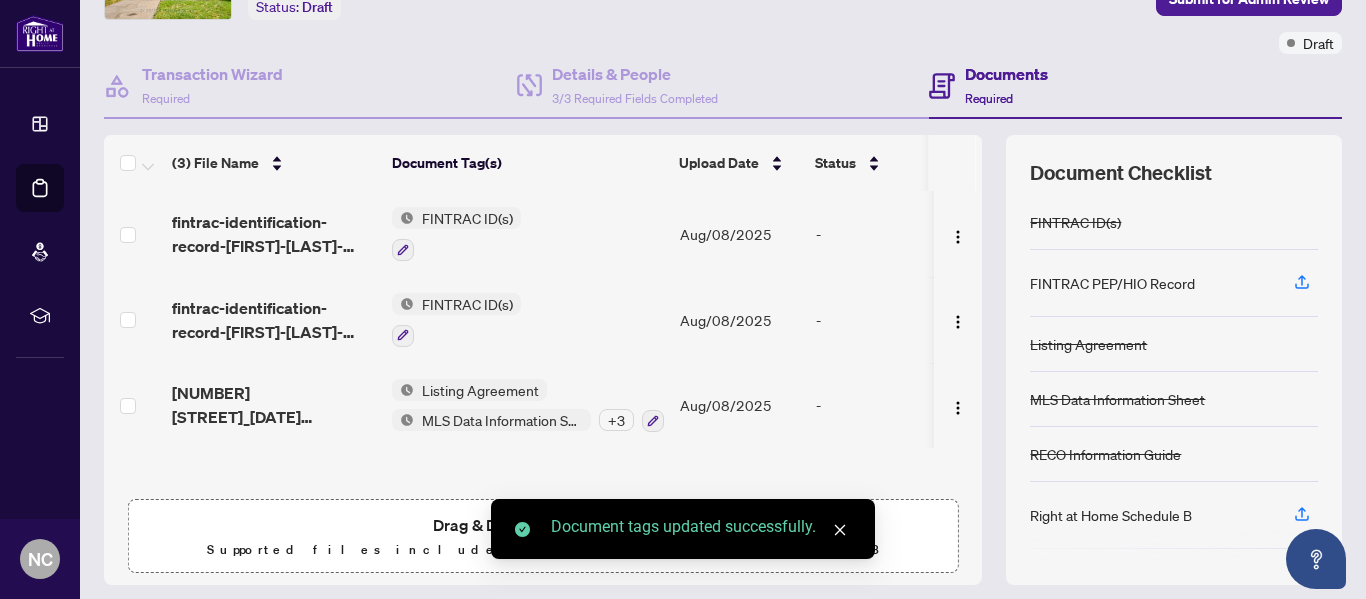 scroll, scrollTop: 268, scrollLeft: 0, axis: vertical 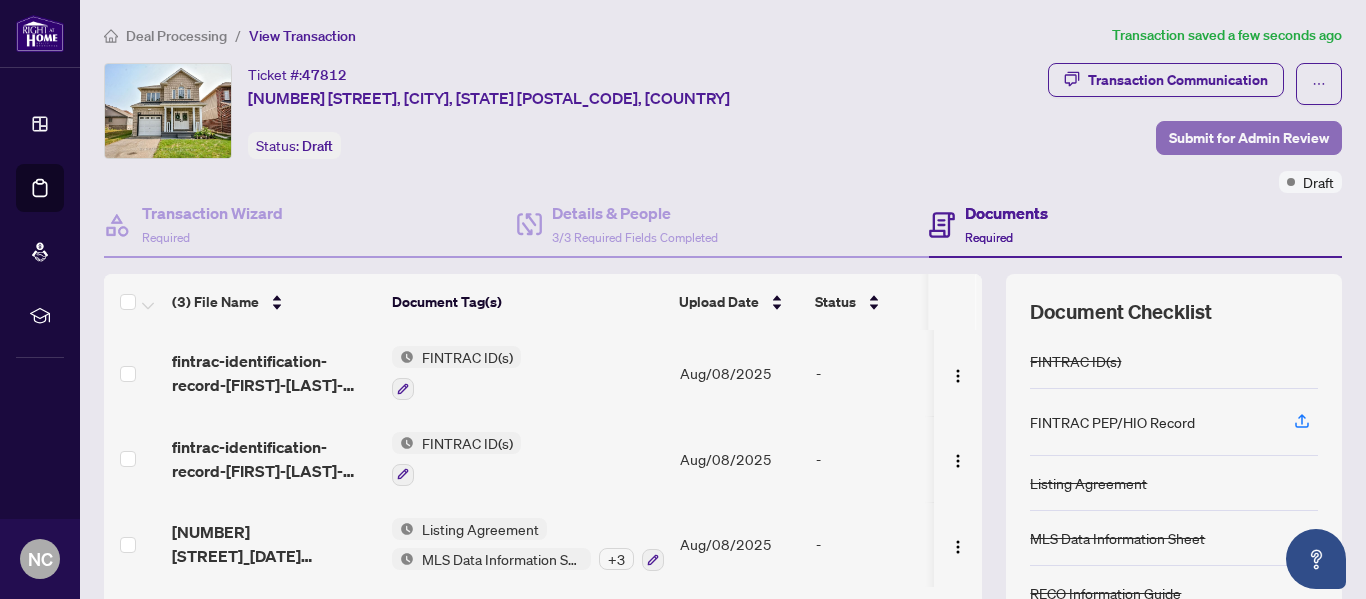 click on "Submit for Admin Review" at bounding box center [1249, 138] 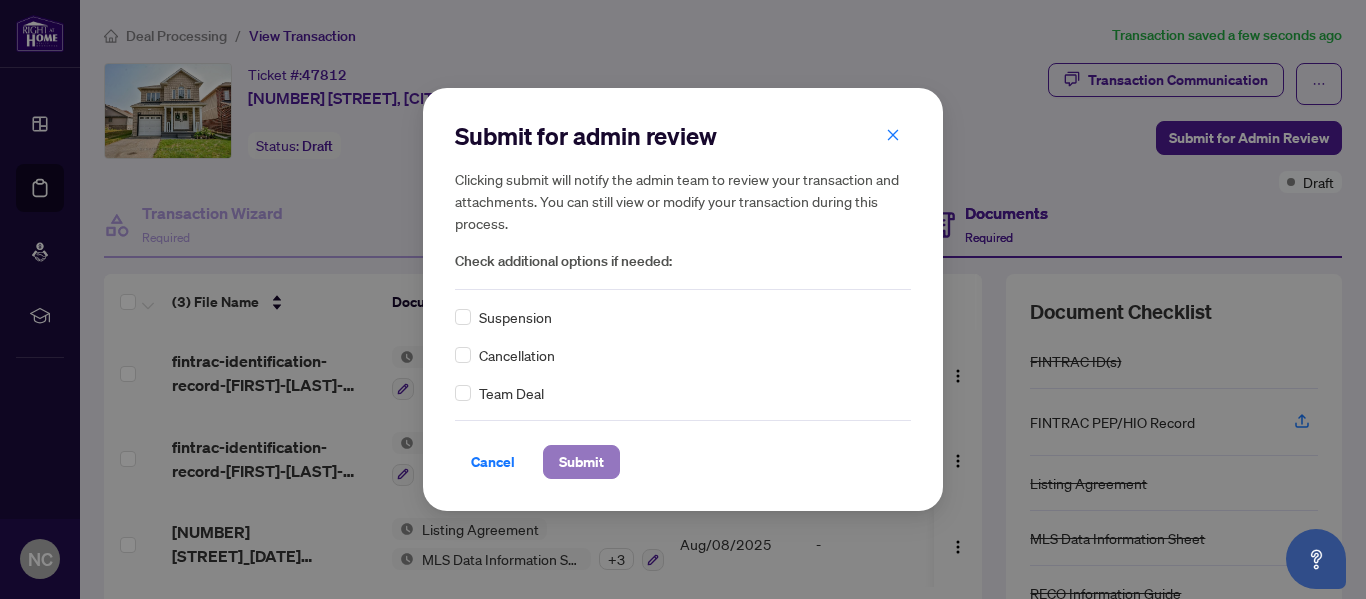 click on "Submit" at bounding box center (581, 462) 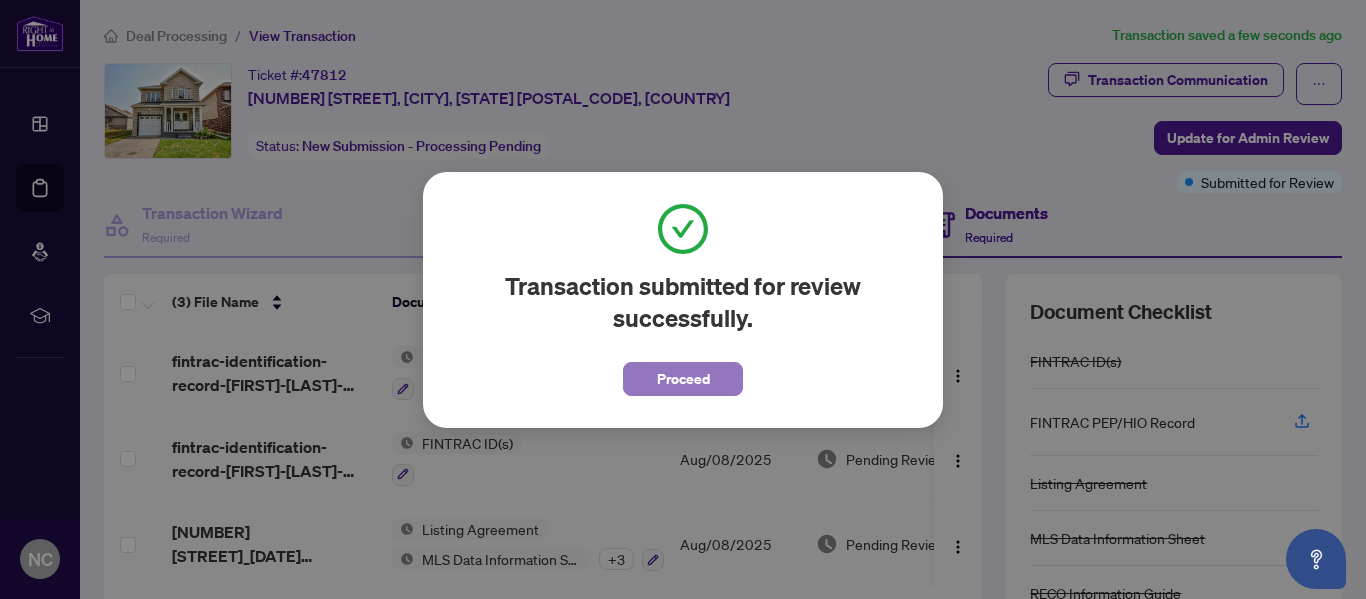 click on "Proceed" at bounding box center (683, 379) 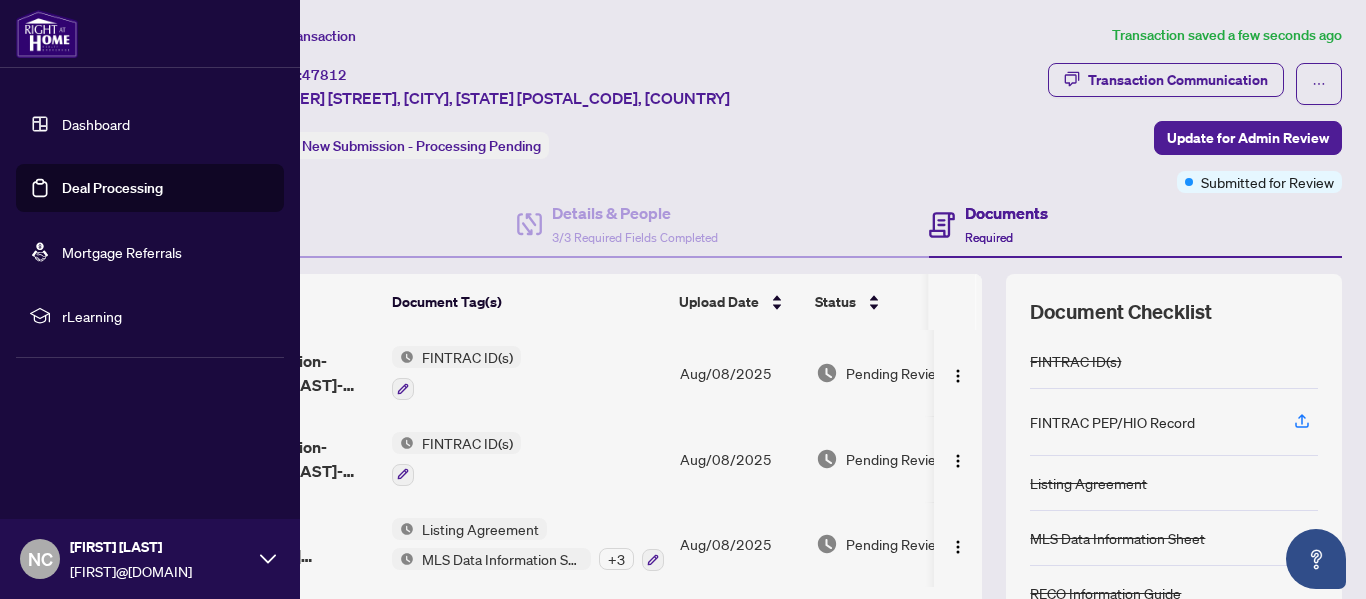 click on "Deal Processing" at bounding box center [112, 188] 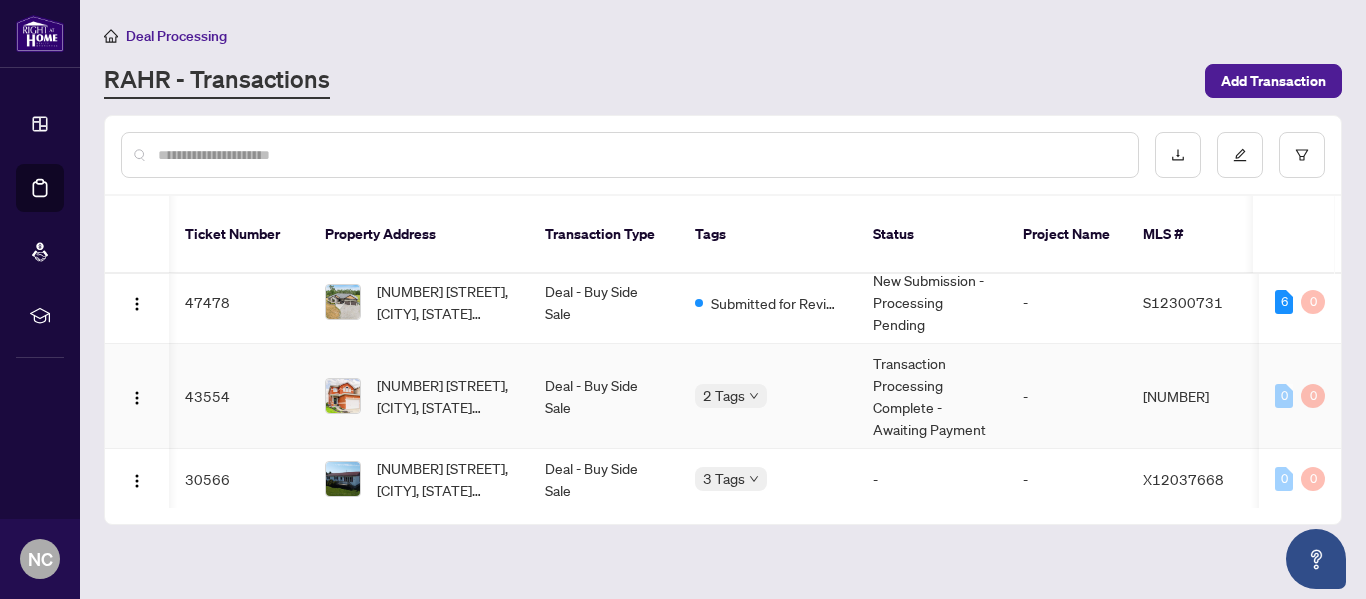 scroll, scrollTop: 184, scrollLeft: 1, axis: both 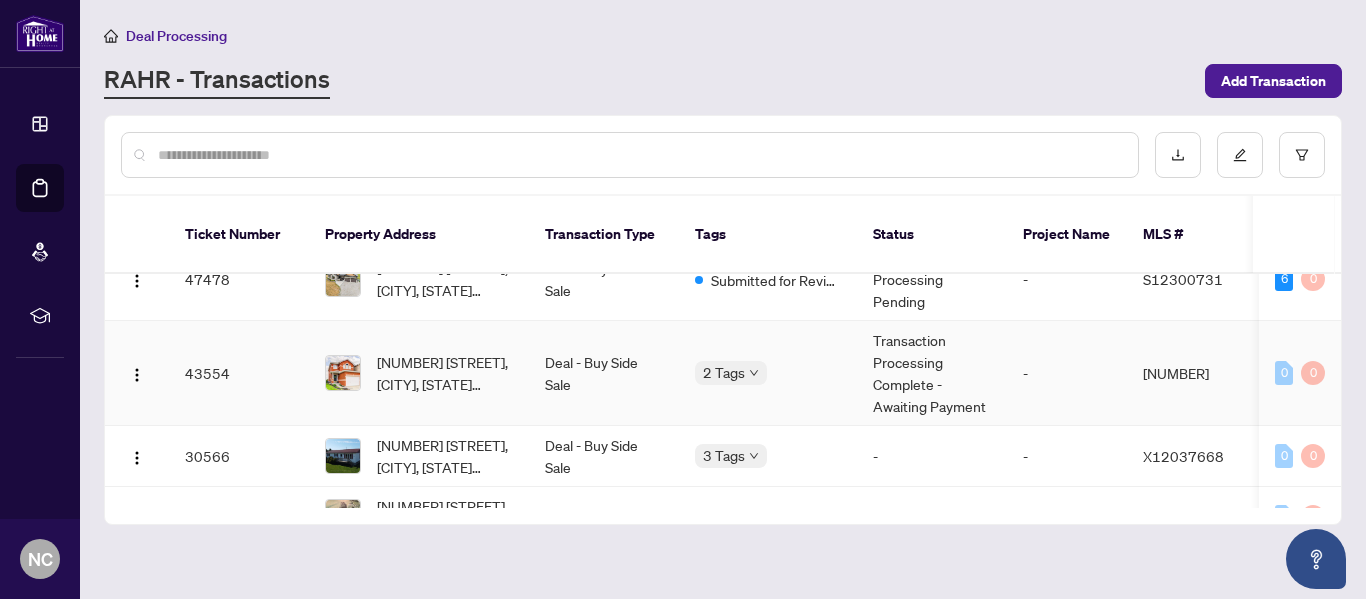 click on "Deal - Buy Side Sale" at bounding box center (604, 373) 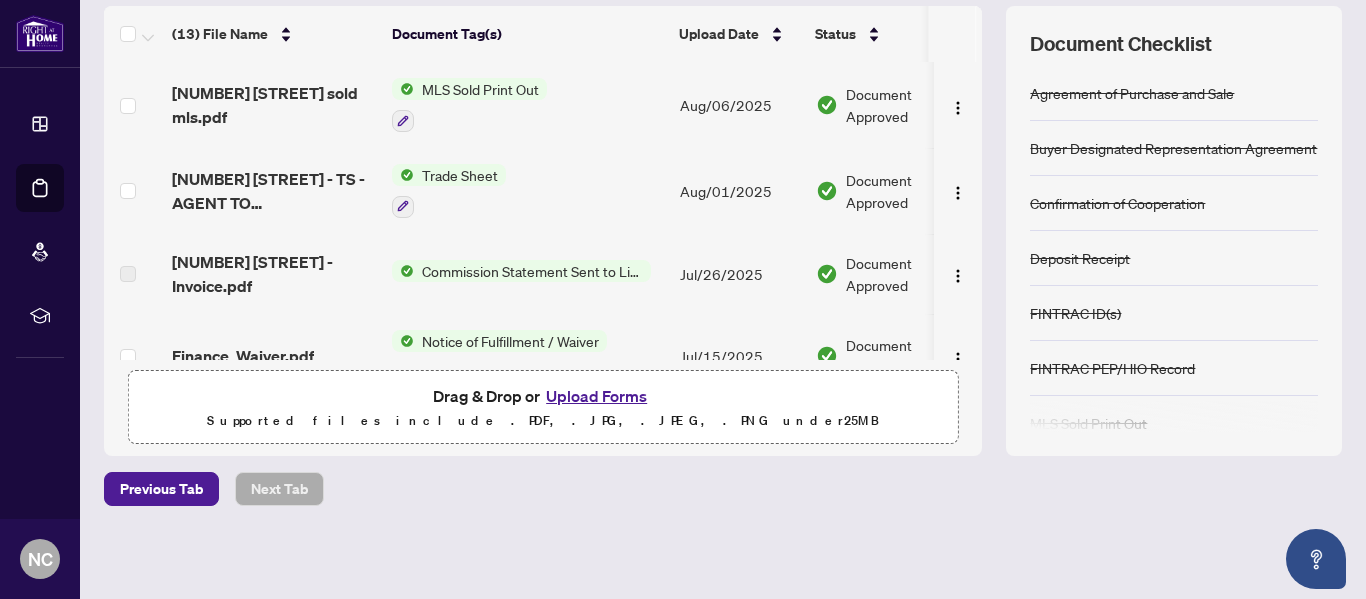 scroll, scrollTop: 0, scrollLeft: 0, axis: both 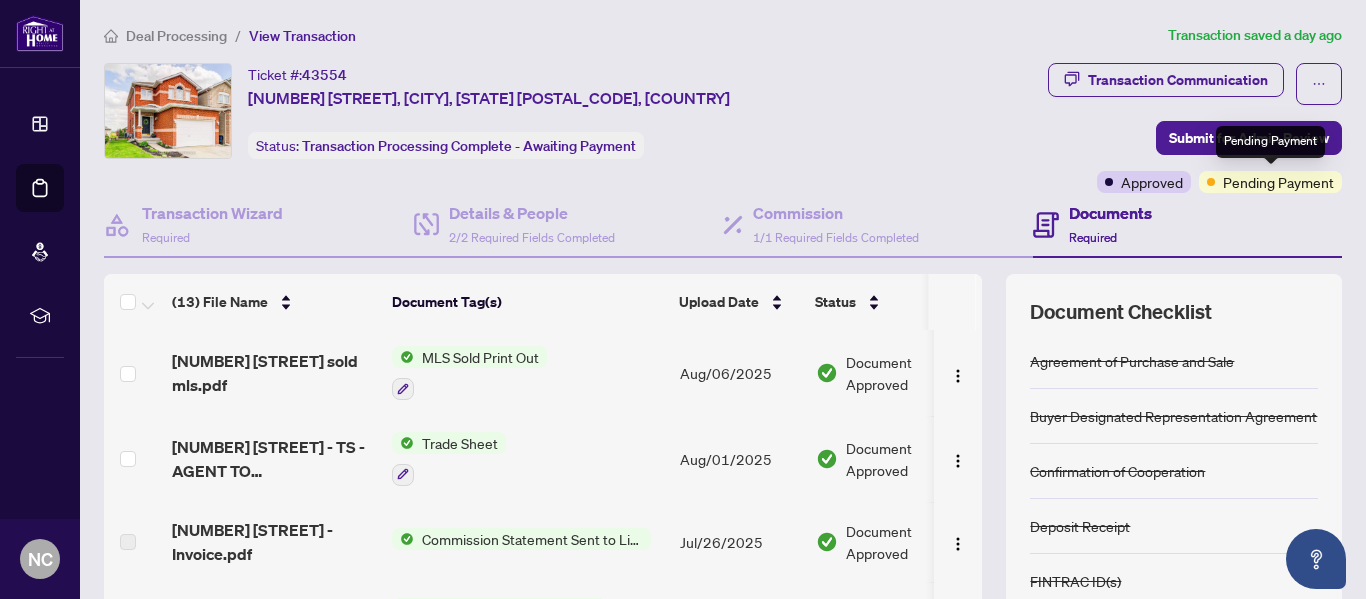 click on "Pending Payment" at bounding box center [1278, 182] 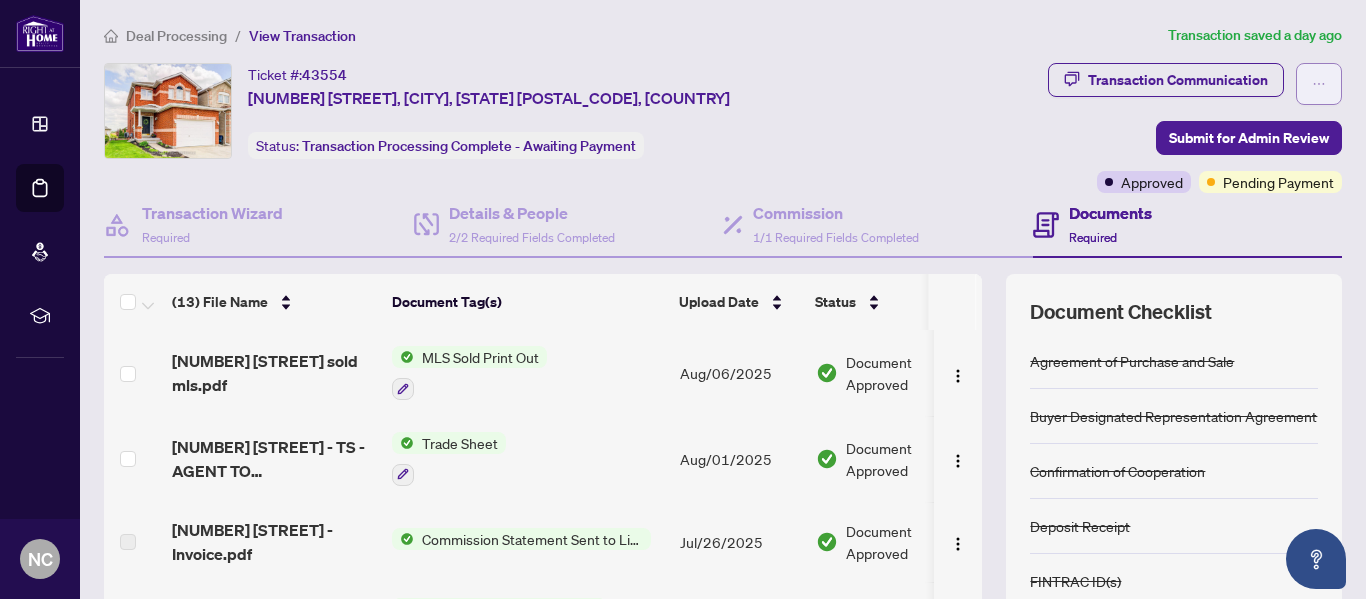 click 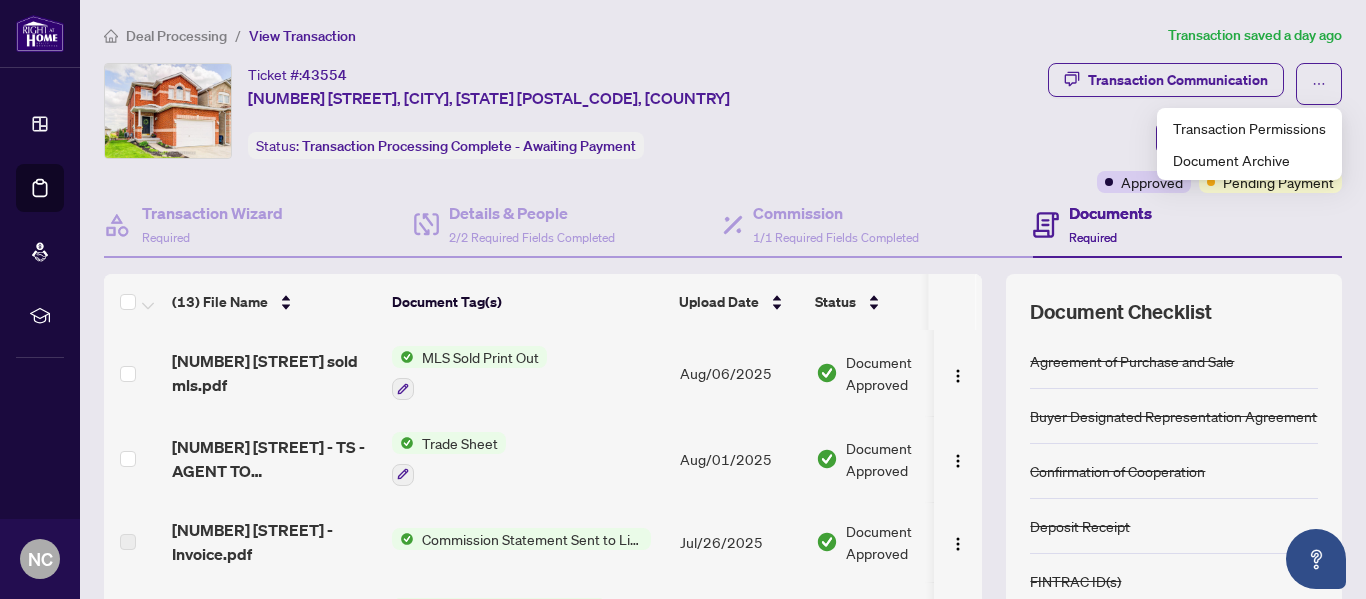 click on "Ticket #:  [NUMBER] [NUMBER] [STREET], [CITY], [STATE] [POSTAL_CODE], [COUNTRY] Status:   Transaction Processing Complete - Awaiting Payment" at bounding box center (494, 111) 